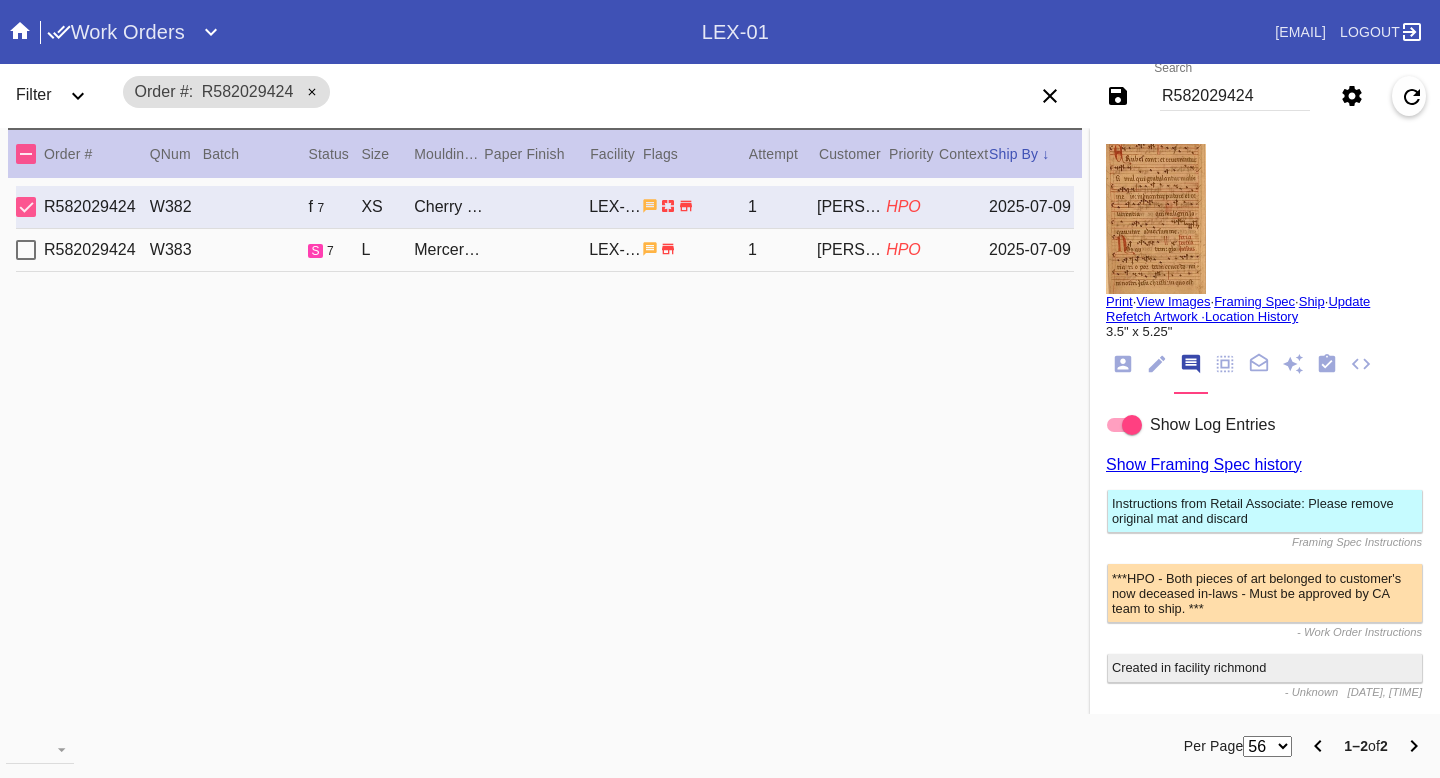 scroll, scrollTop: 0, scrollLeft: 0, axis: both 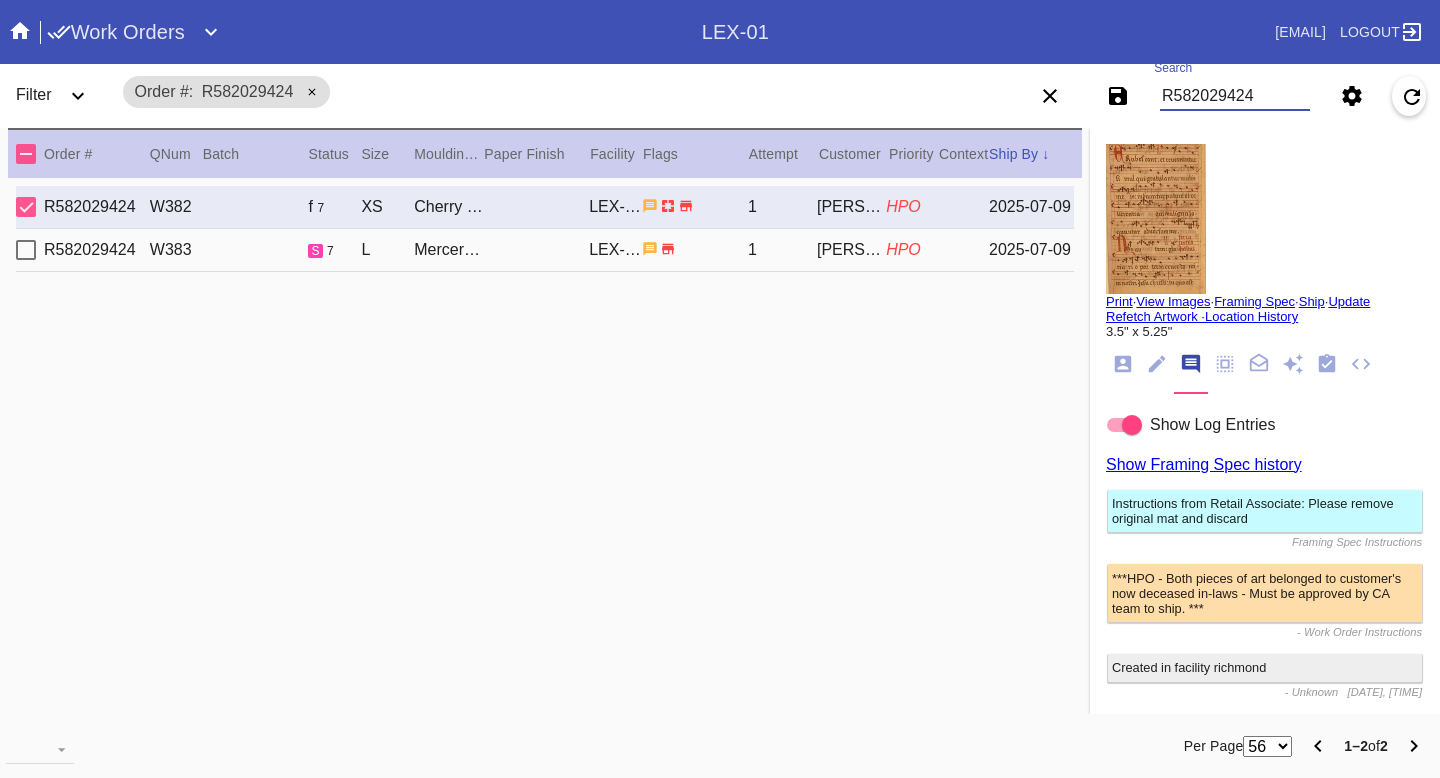click on "R582029424" at bounding box center [1235, 96] 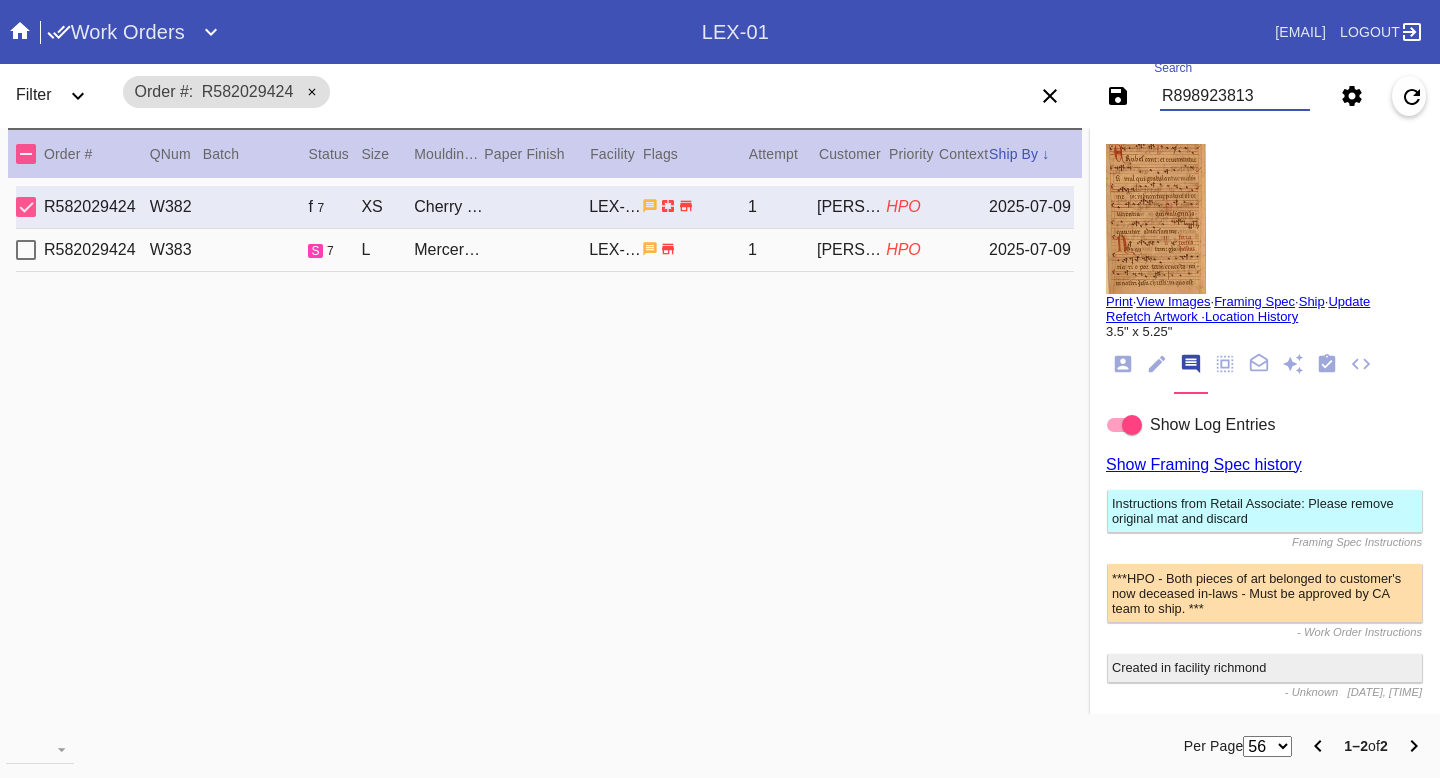 type on "R898923813" 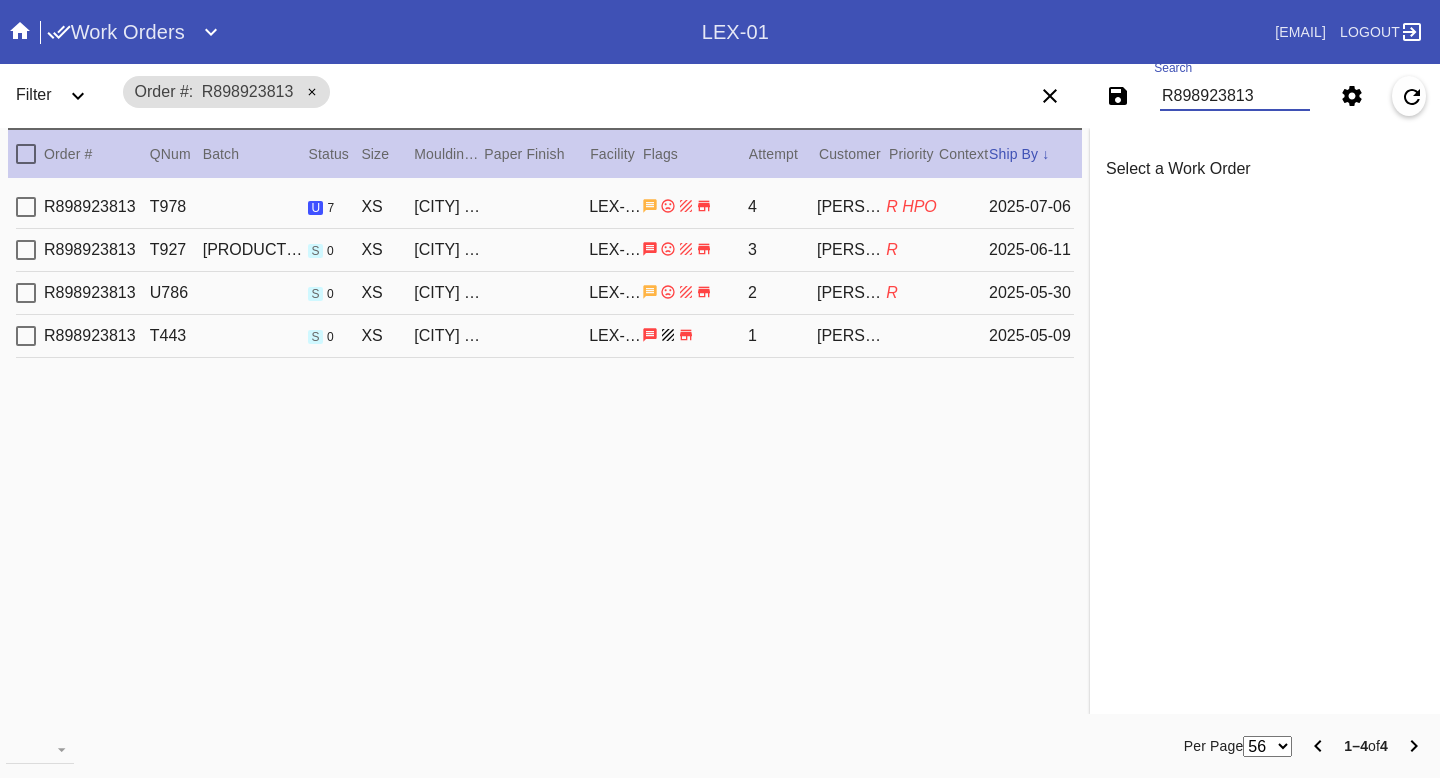 click on "[ORDER_ID] [ORDER_ID] u   [NUMBER] XS [CITY] / [PRODUCT] [PRODUCT_CODE] [NUMBER] [PERSON]
R
HPO
[DATE]" at bounding box center [545, 207] 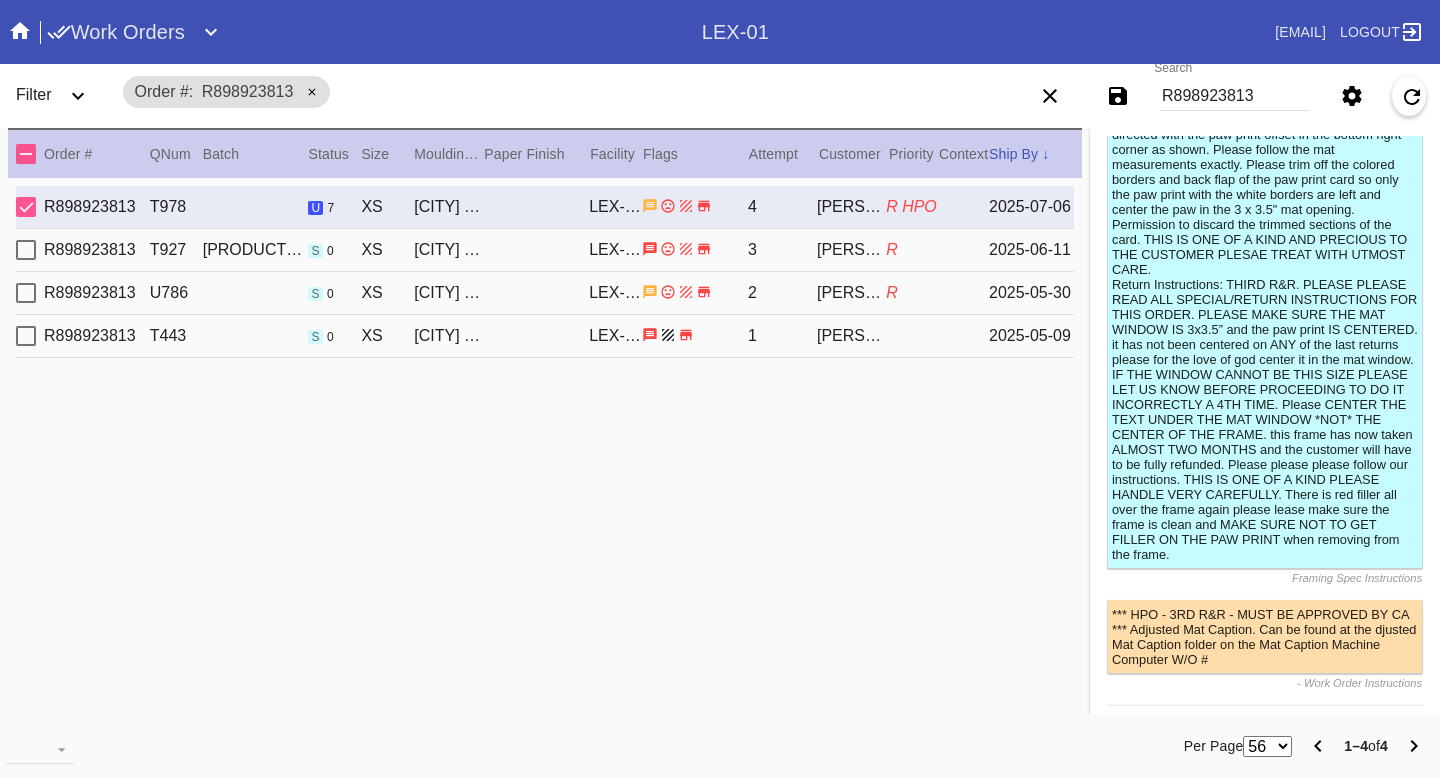 scroll, scrollTop: 0, scrollLeft: 0, axis: both 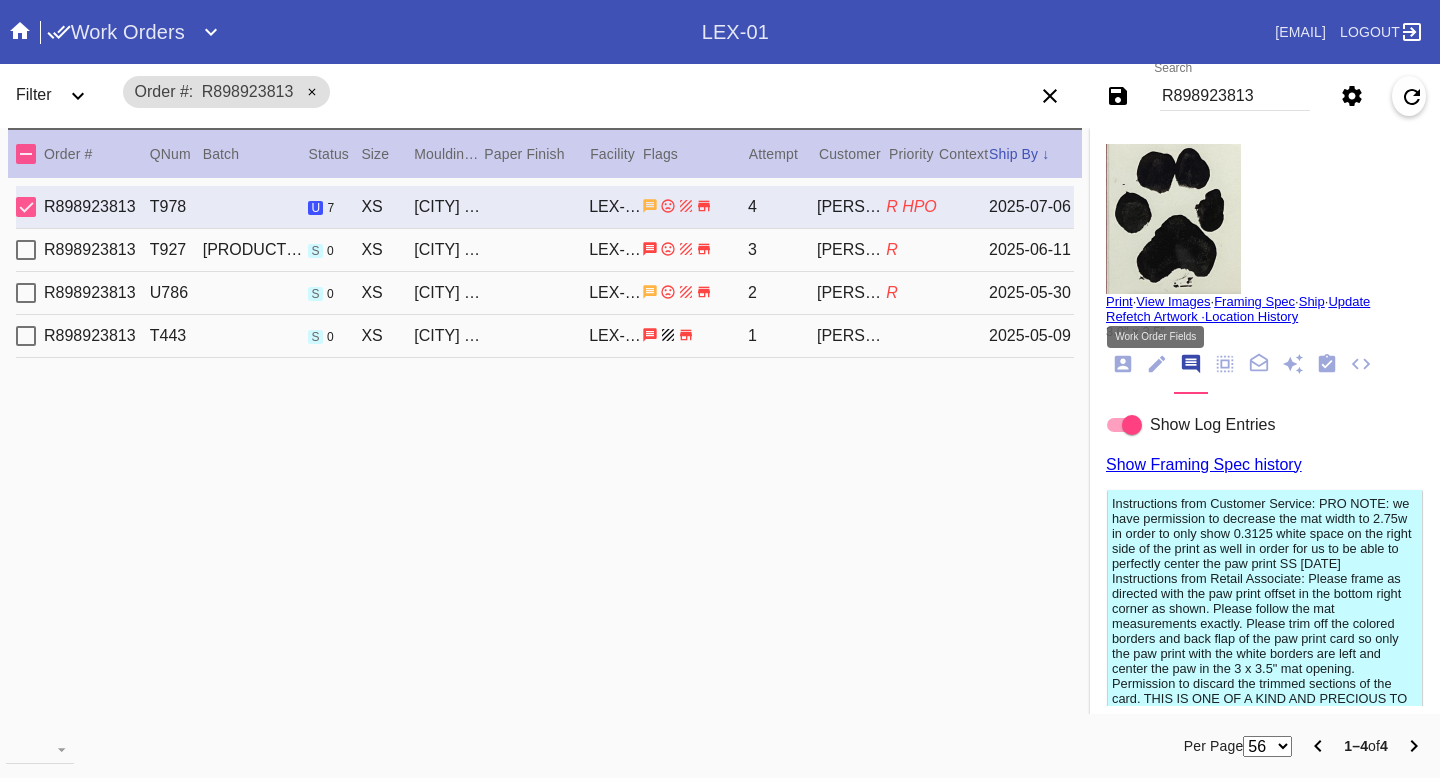click at bounding box center [1157, 364] 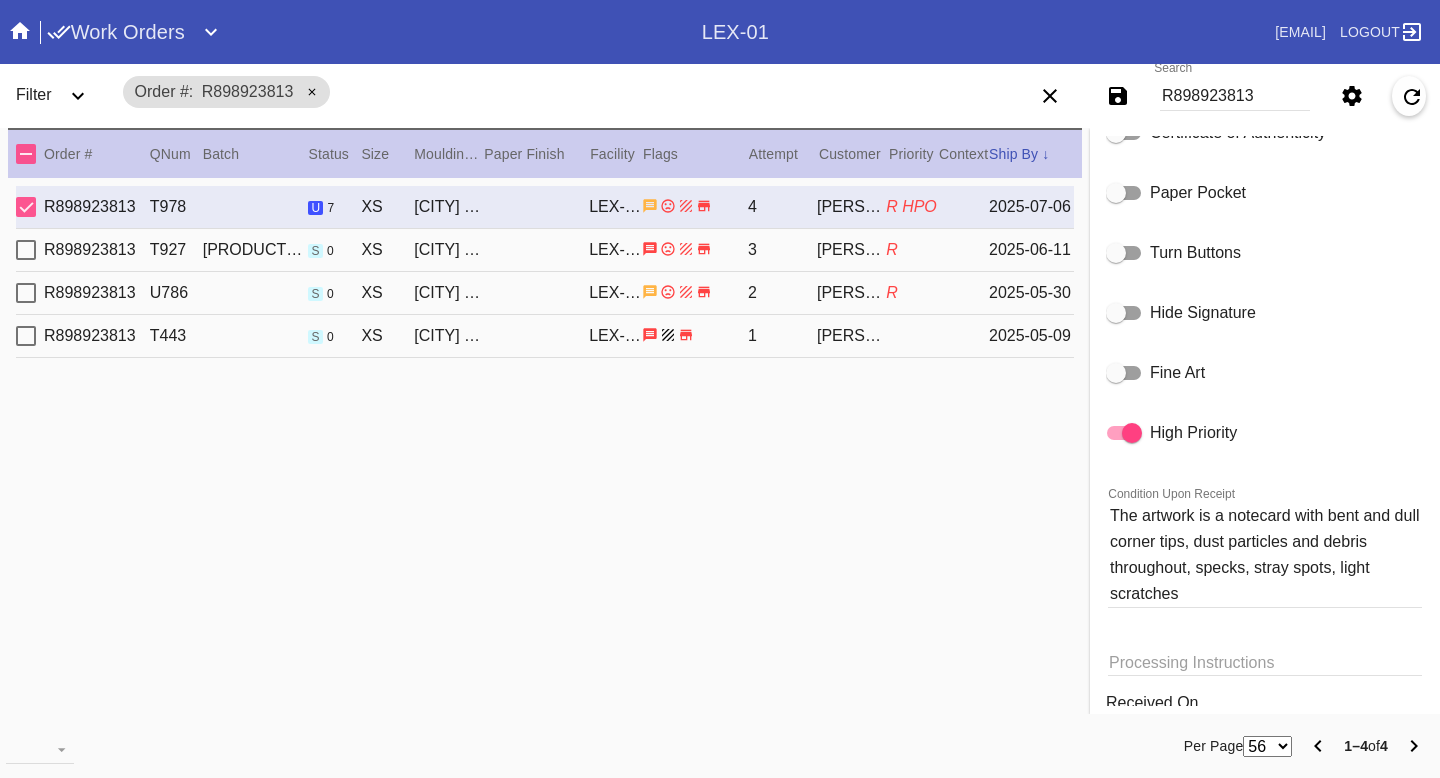 scroll, scrollTop: 1847, scrollLeft: 0, axis: vertical 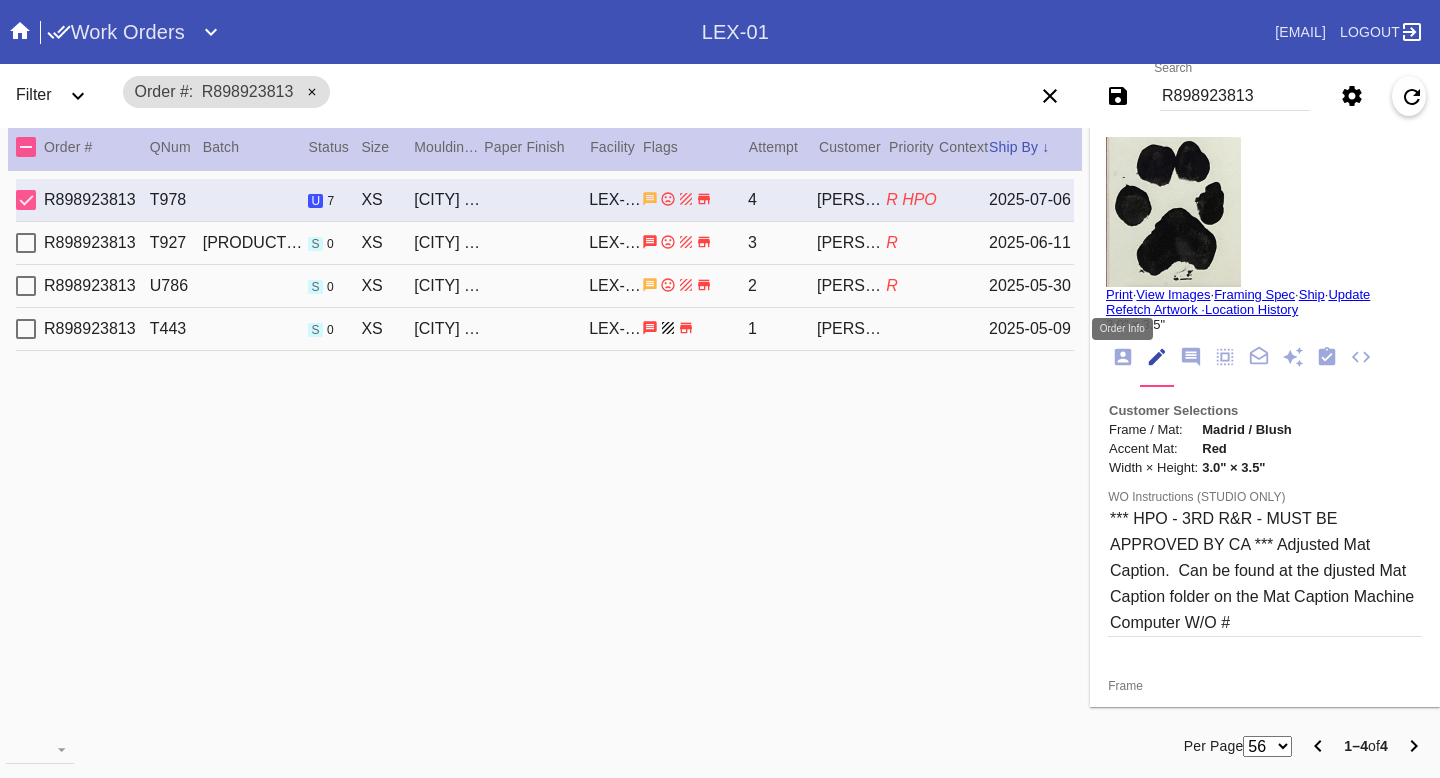 click at bounding box center [1123, 357] 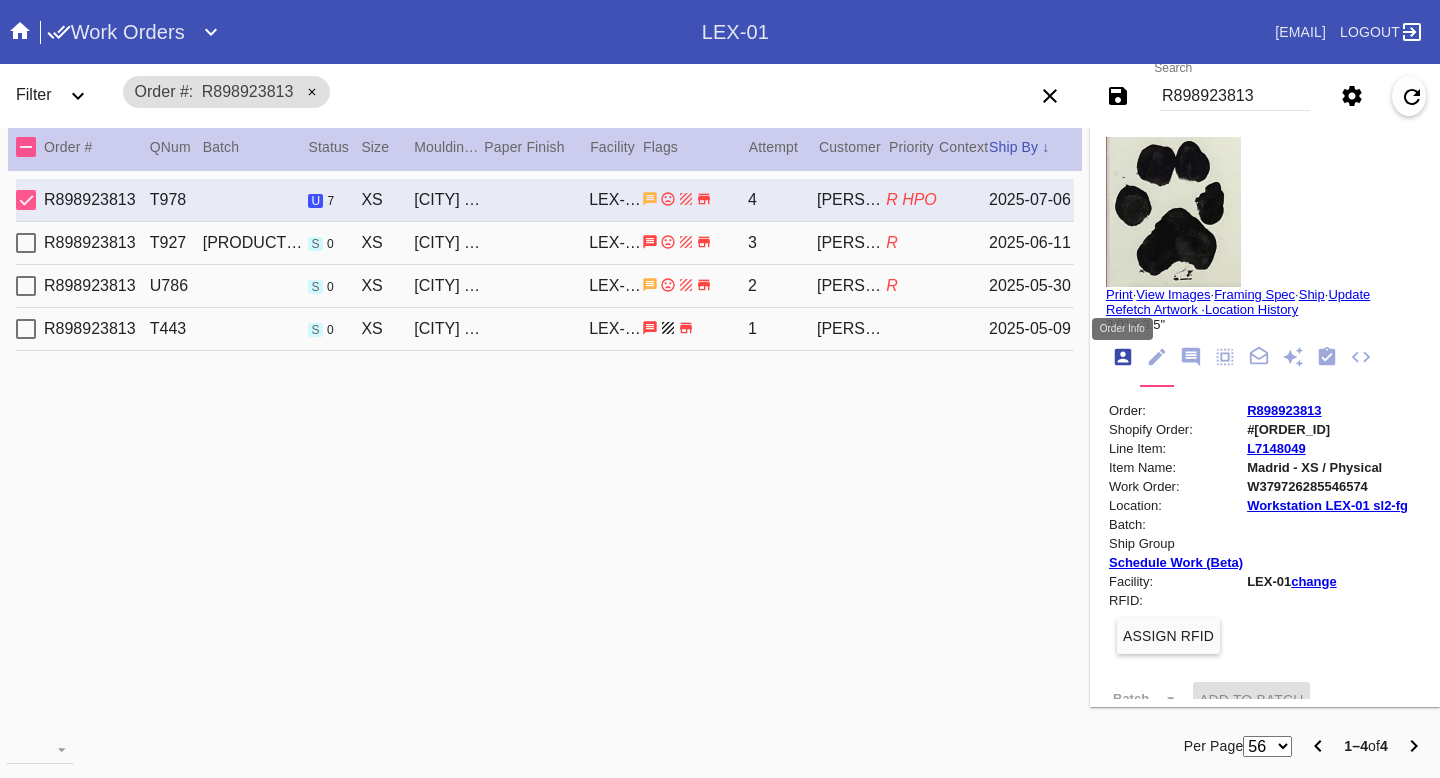 scroll, scrollTop: 24, scrollLeft: 0, axis: vertical 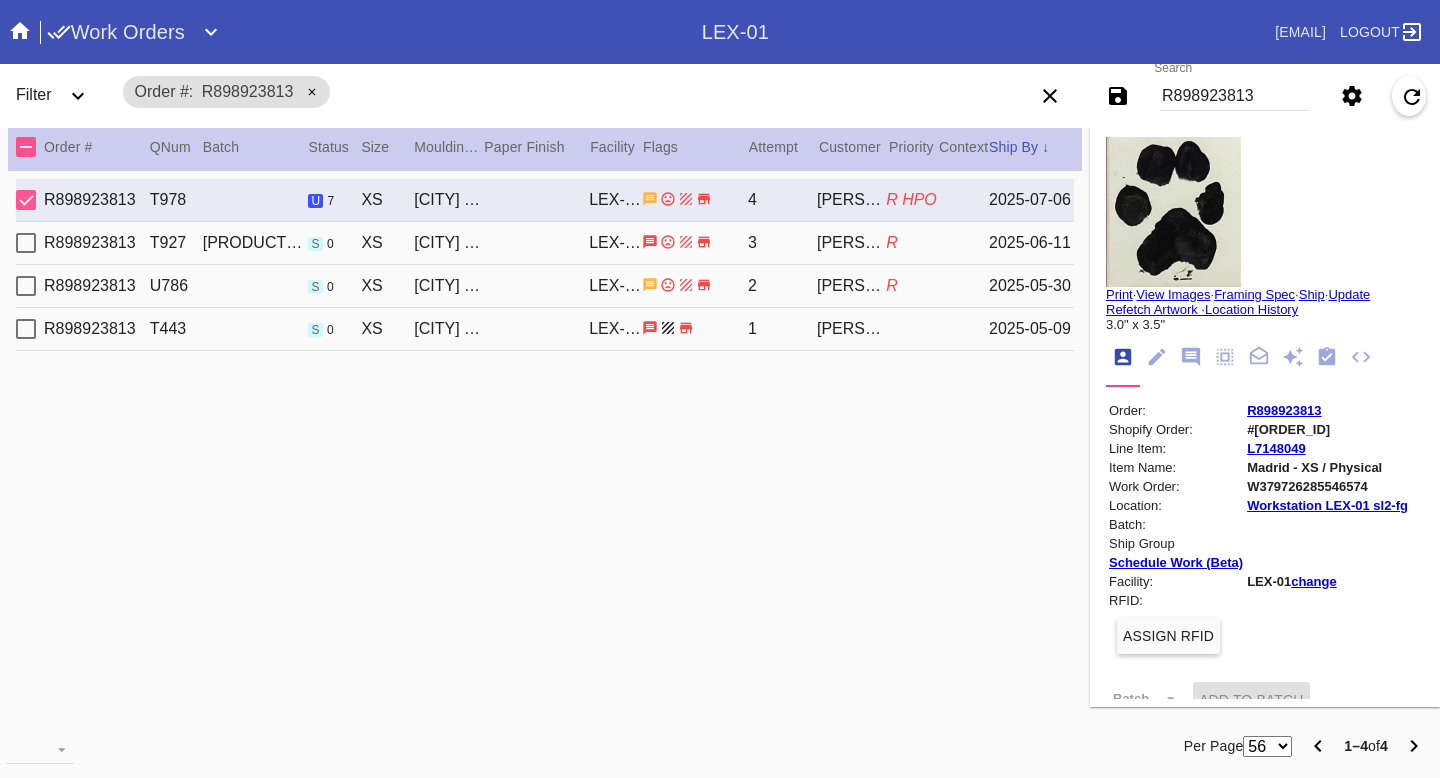 click at bounding box center [1191, 357] 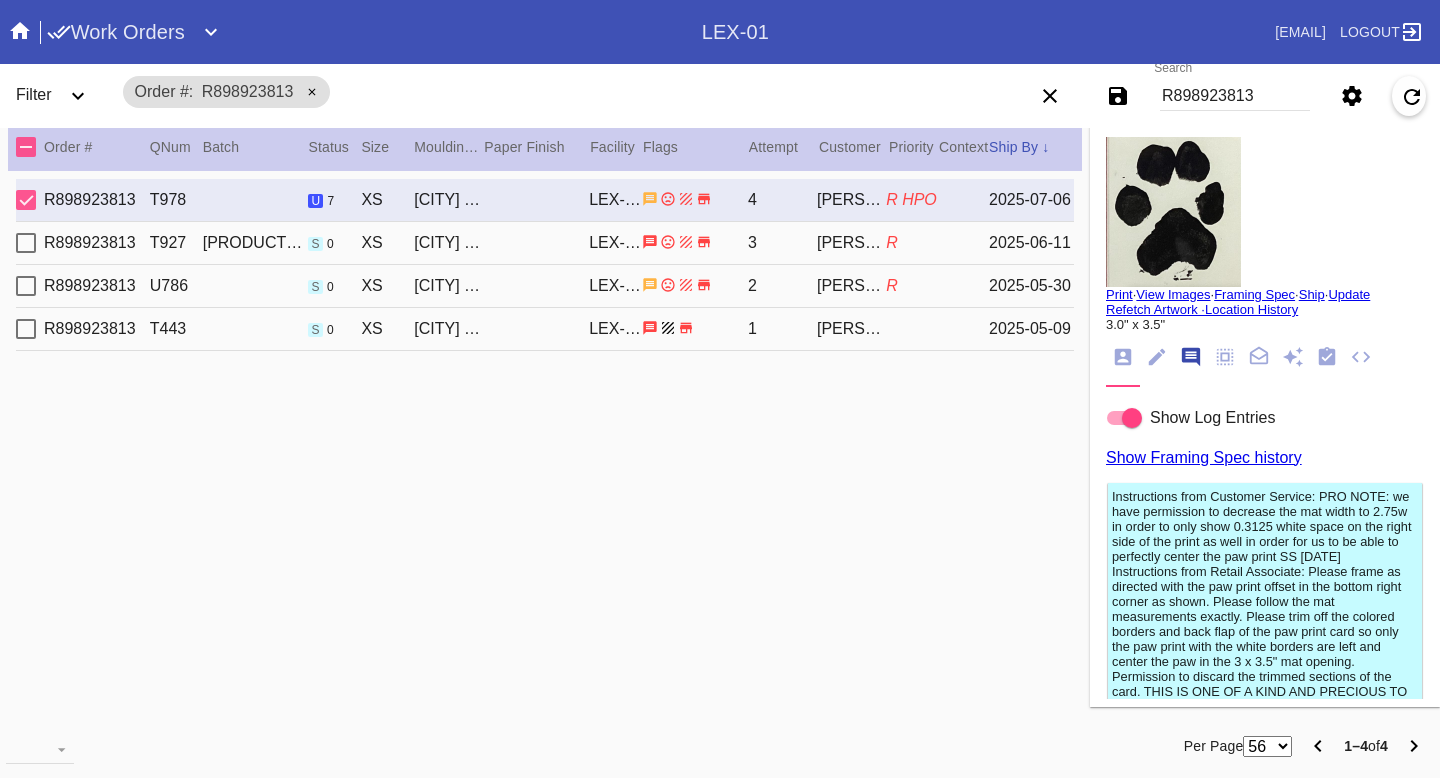 scroll, scrollTop: 123, scrollLeft: 0, axis: vertical 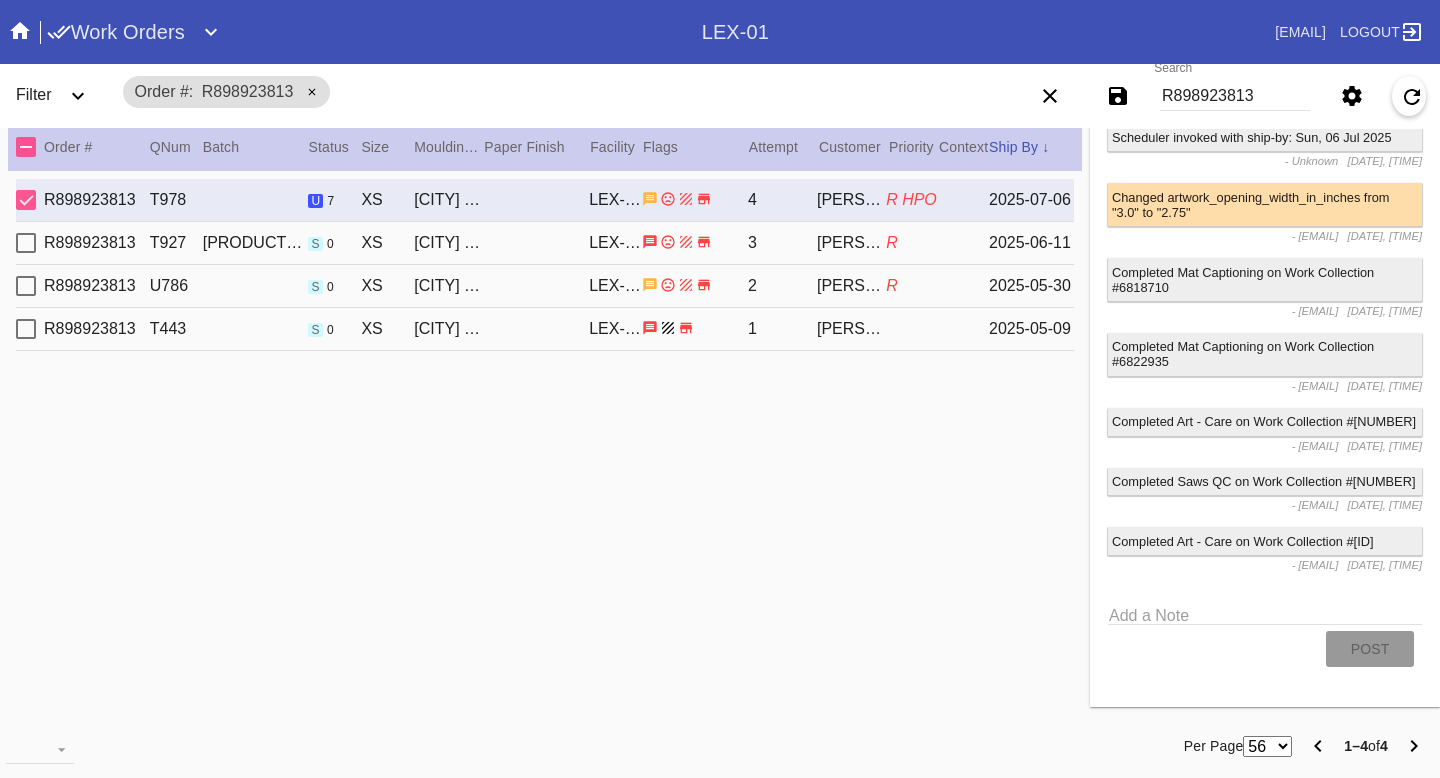 click on "Add a Note" at bounding box center (1265, 612) 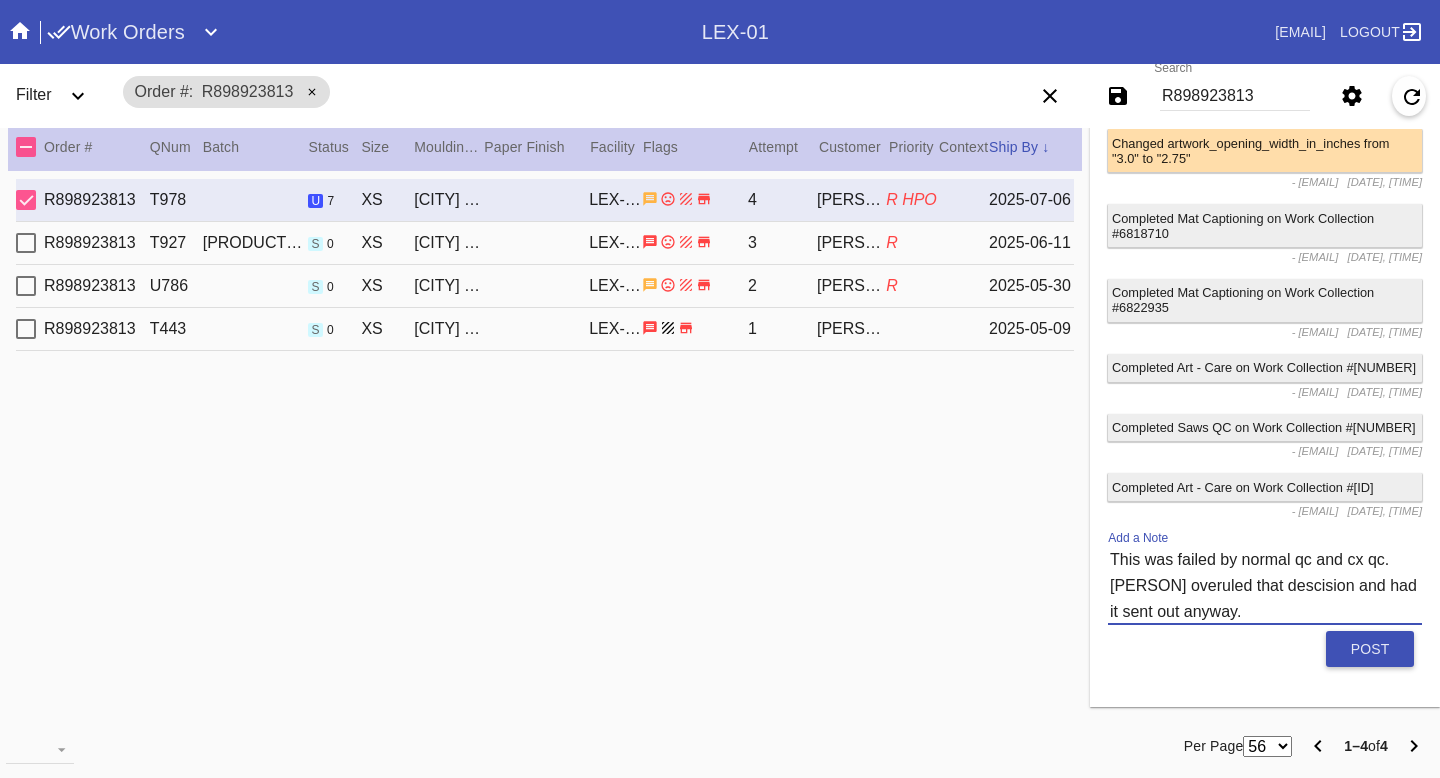 click on "This was failed by normal qc and cx qc. [PERSON] overuled that descision and had it sent out anyway." at bounding box center (1265, 585) 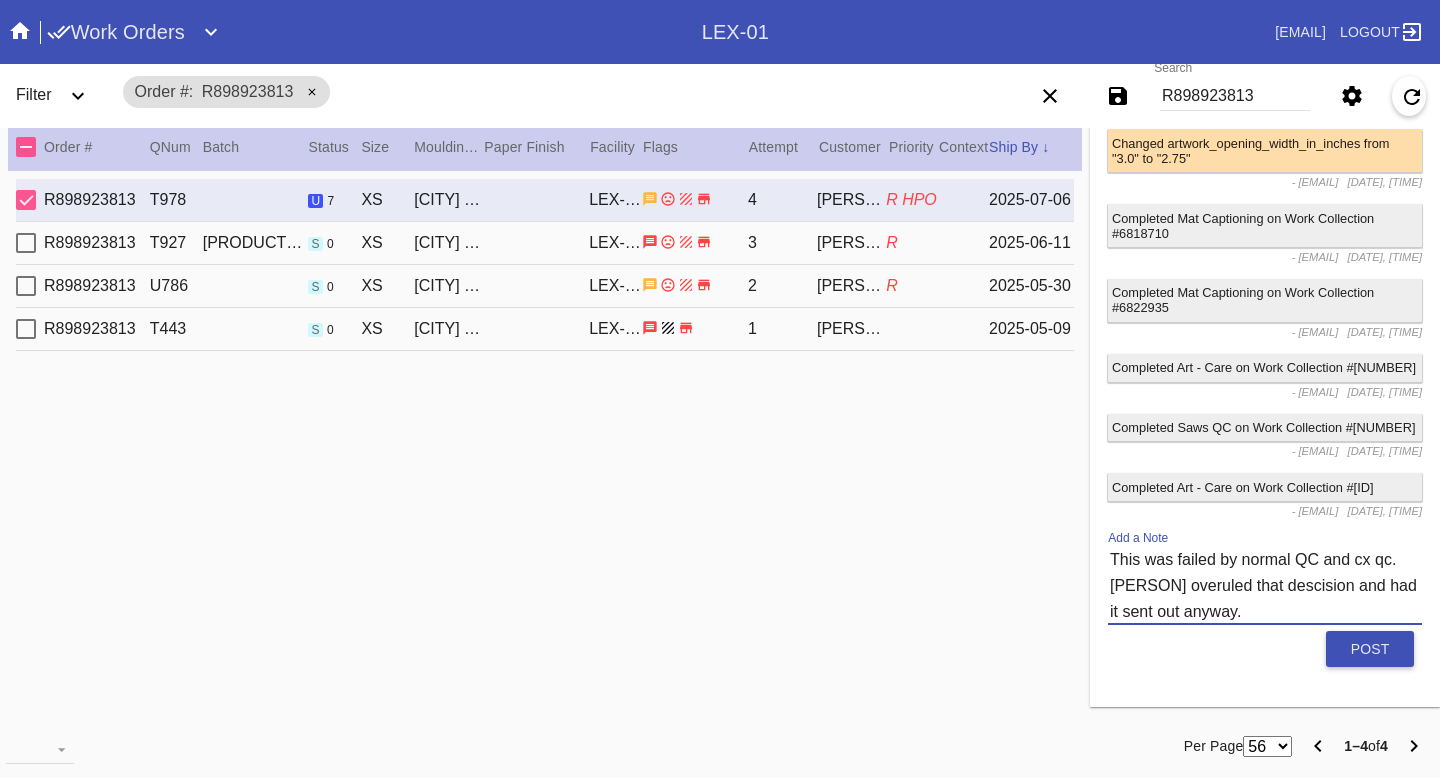 click on "This was failed by normal QC and cx qc. [PERSON] overuled that descision and had it sent out anyway." at bounding box center [1265, 585] 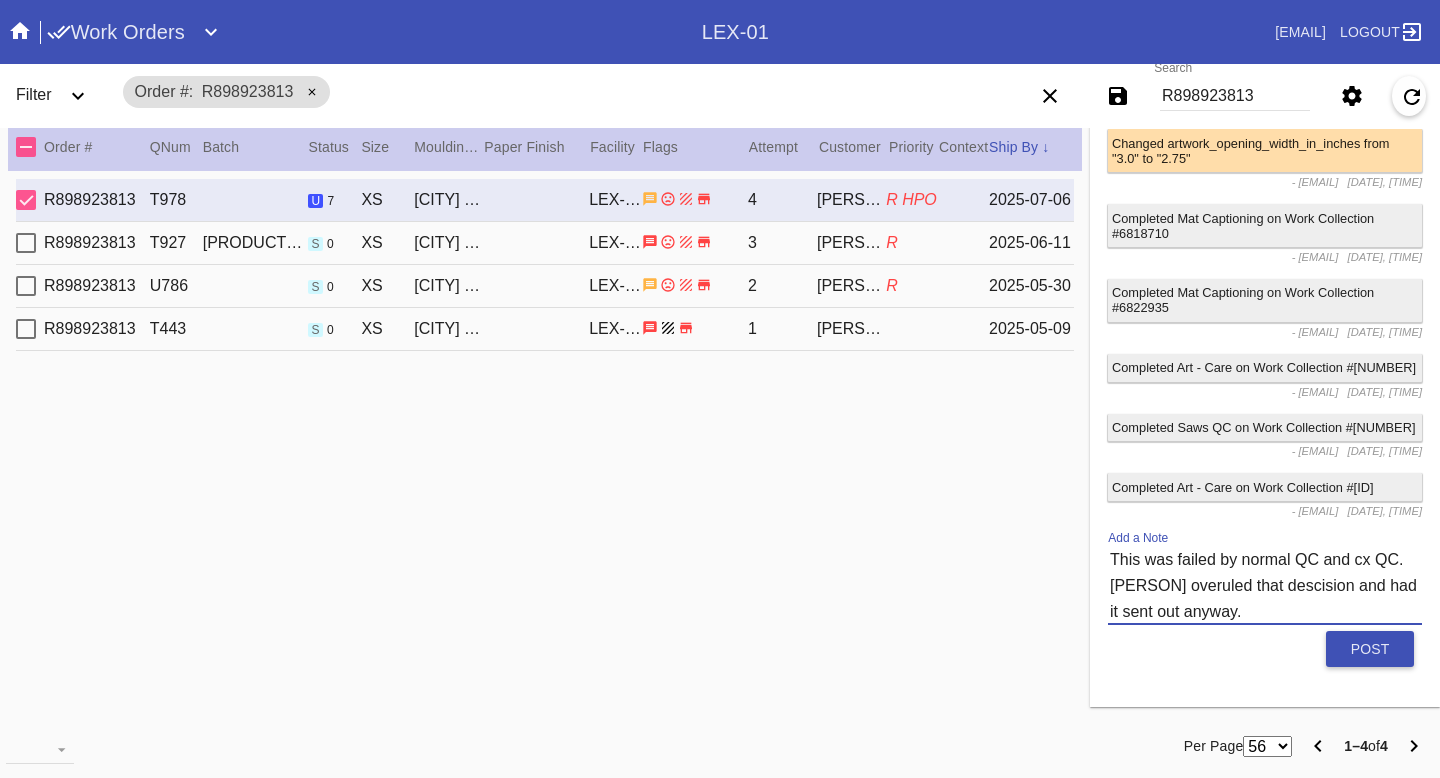click on "This was failed by normal QC and cx QC. [PERSON] overuled that descision and had it sent out anyway." at bounding box center [1265, 585] 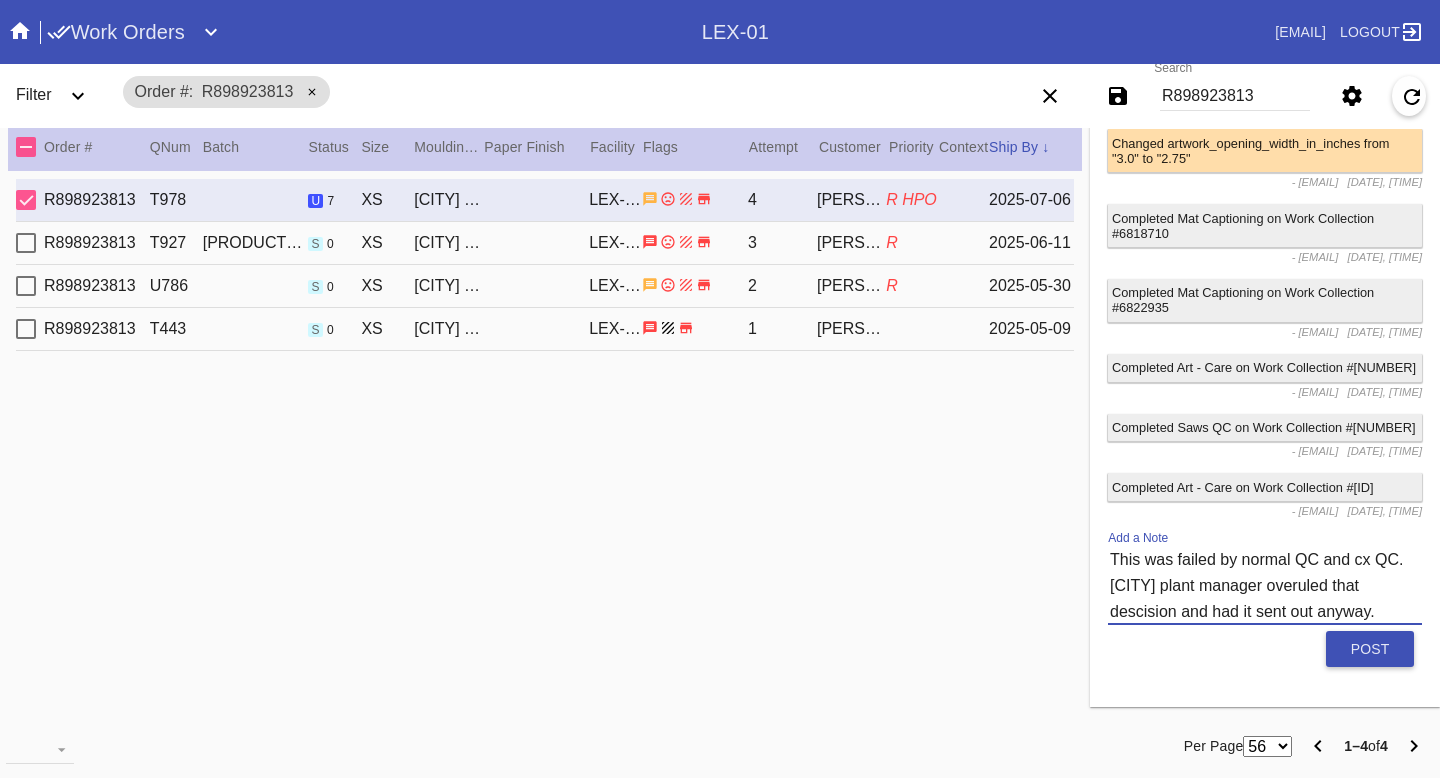 click on "This was failed by normal QC and cx QC. [CITY] plant manager overuled that descision and had it sent out anyway." at bounding box center (1265, 585) 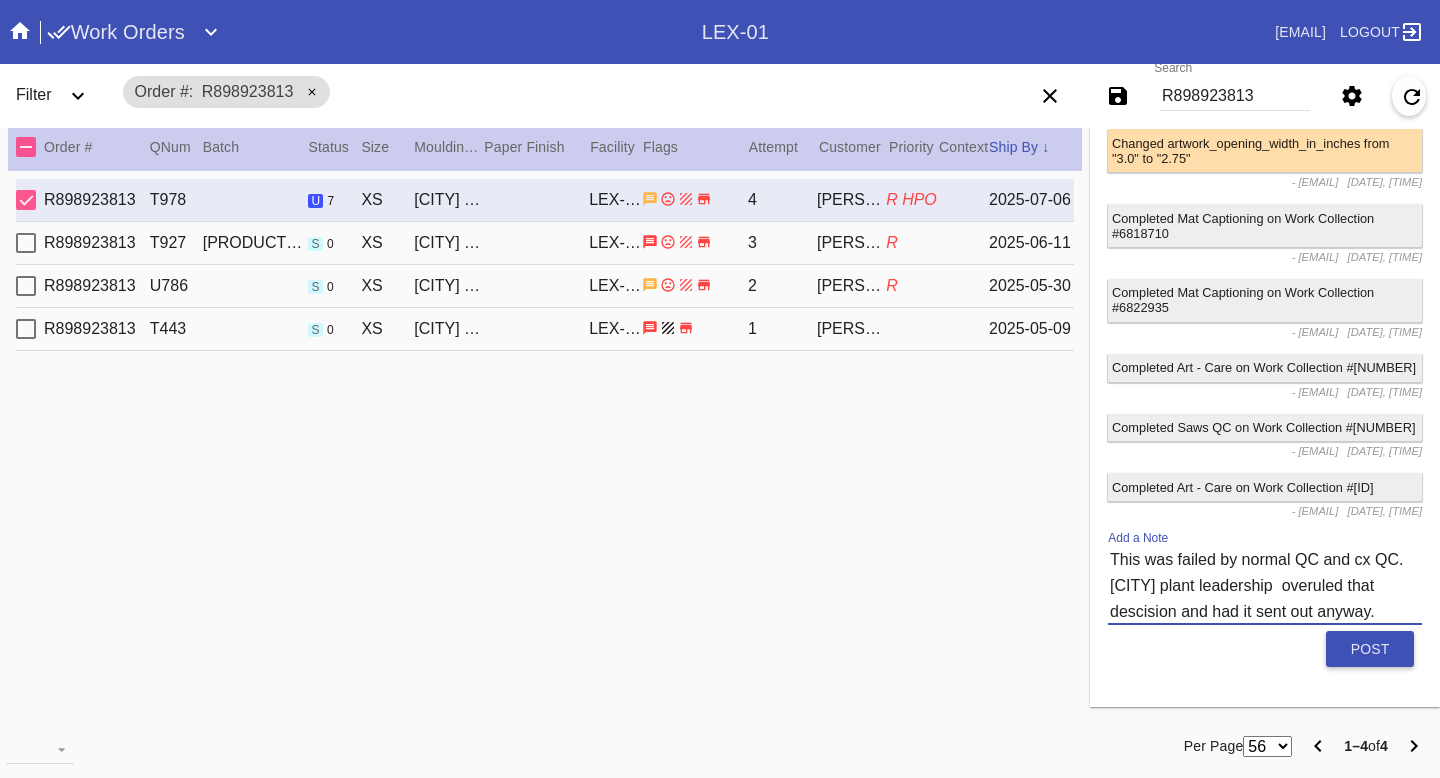 click on "This was failed by normal QC and cx QC. [CITY] plant leadership  overuled that descision and had it sent out anyway." at bounding box center (1265, 585) 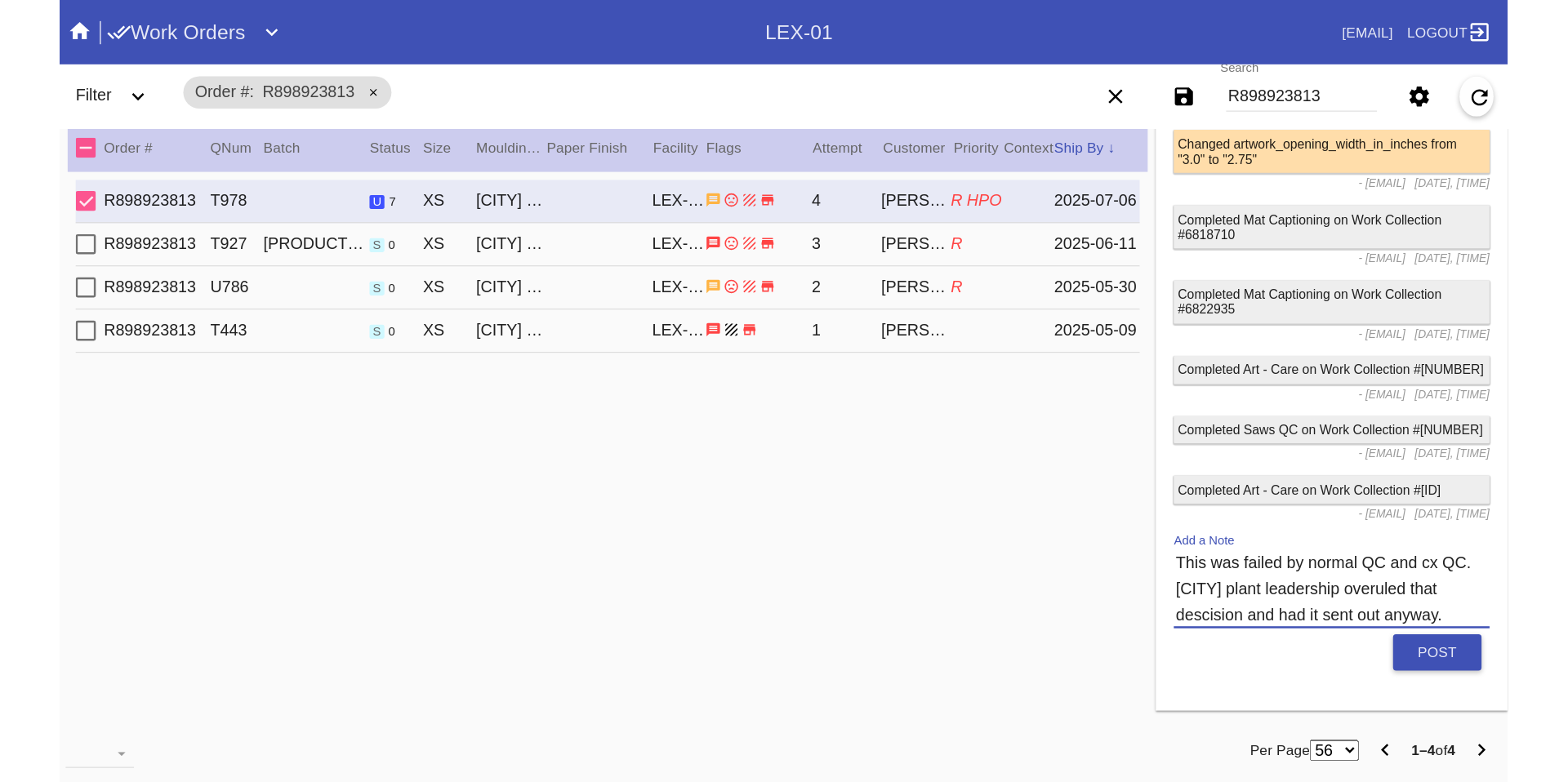 scroll, scrollTop: 3987, scrollLeft: 0, axis: vertical 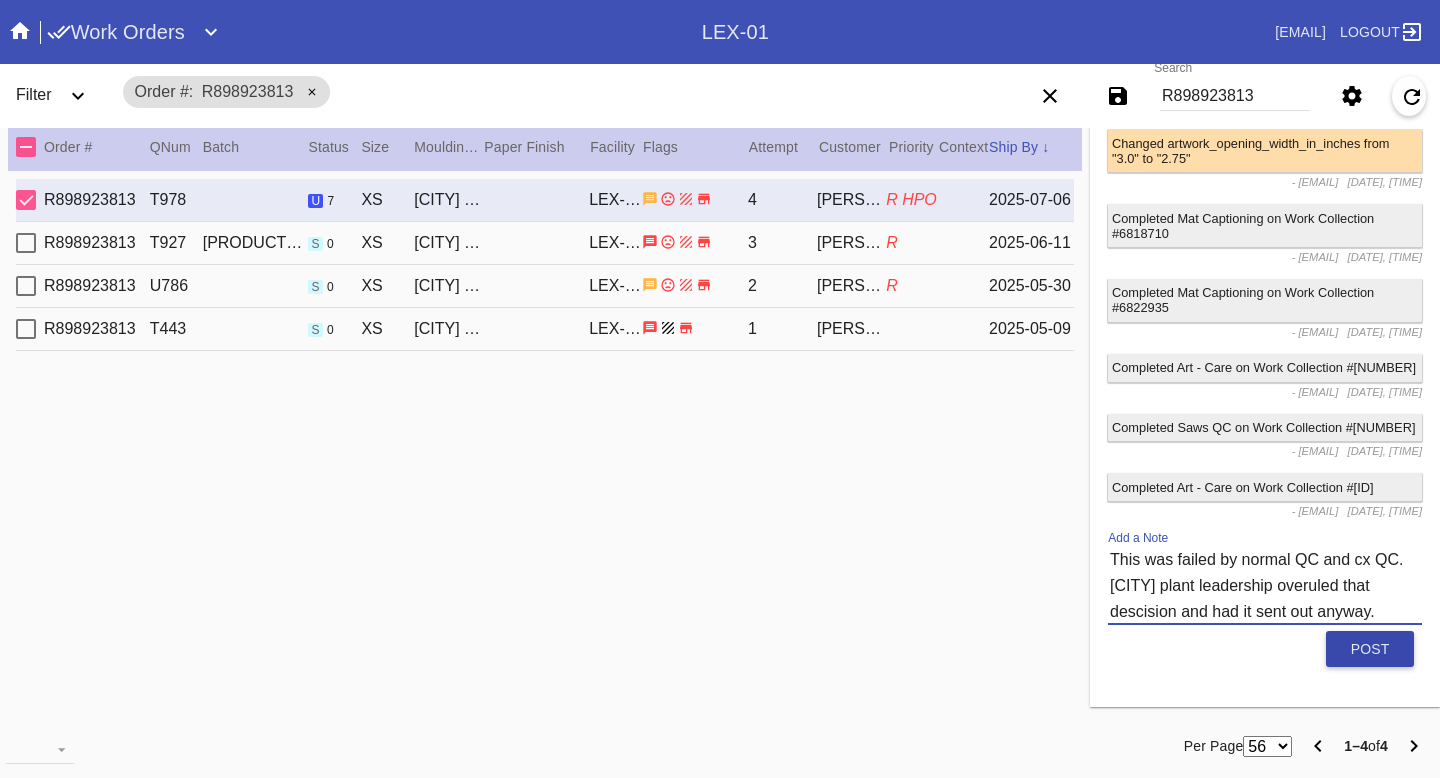 type on "This was failed by normal QC and cx QC. [CITY] plant leadership overuled that descision and had it sent out anyway." 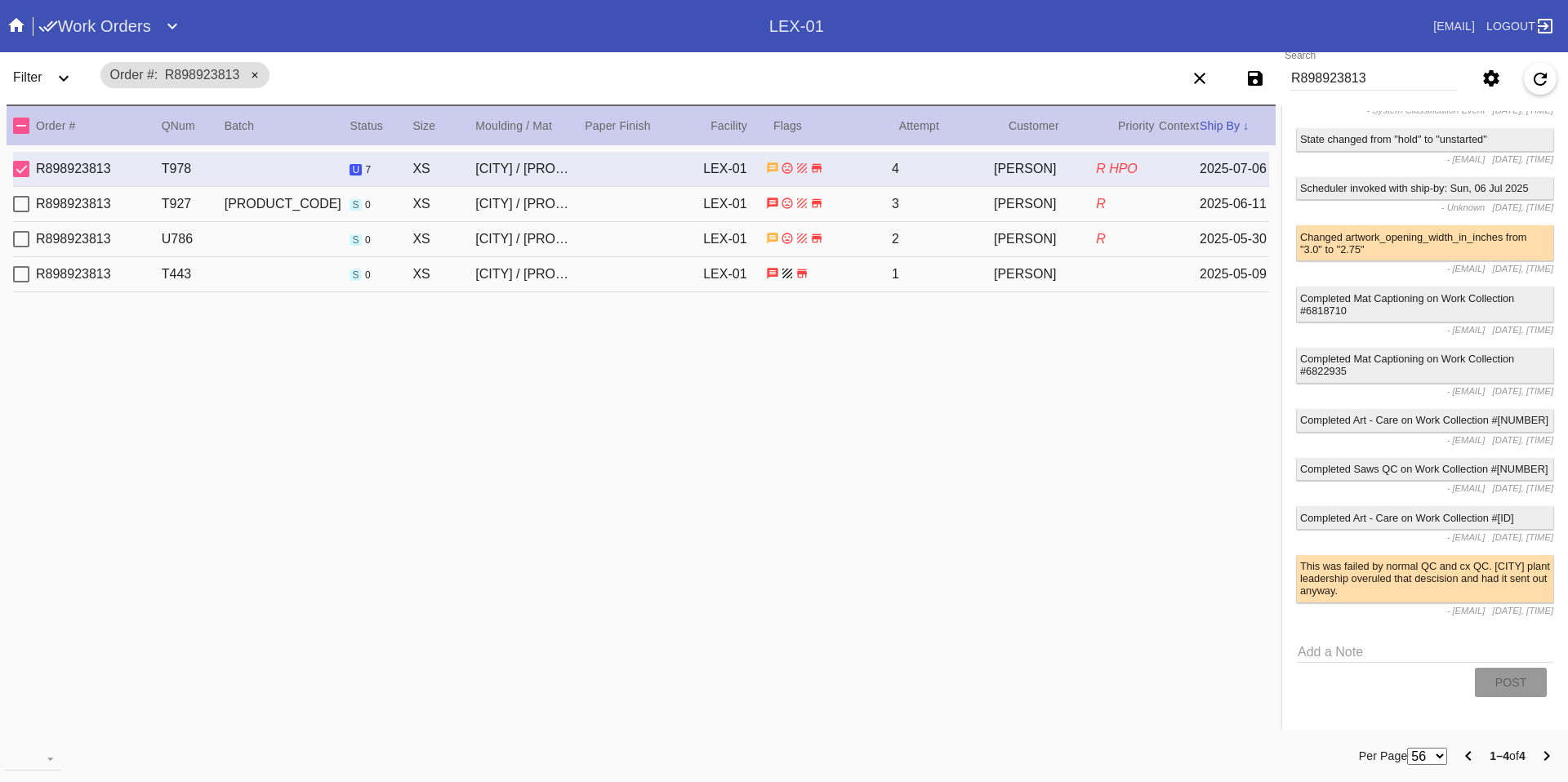 scroll, scrollTop: 3333, scrollLeft: 0, axis: vertical 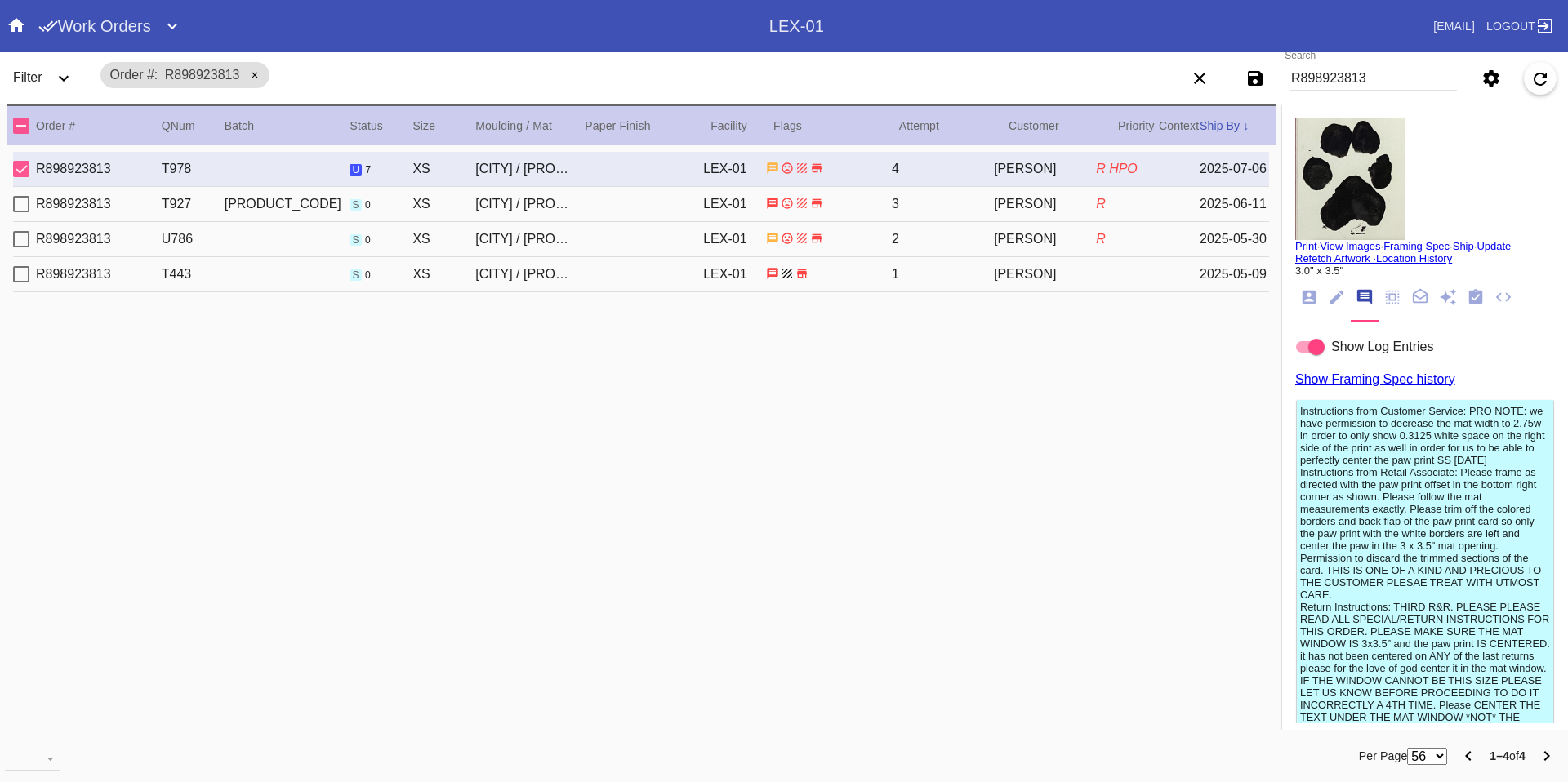click at bounding box center (1350, 179) 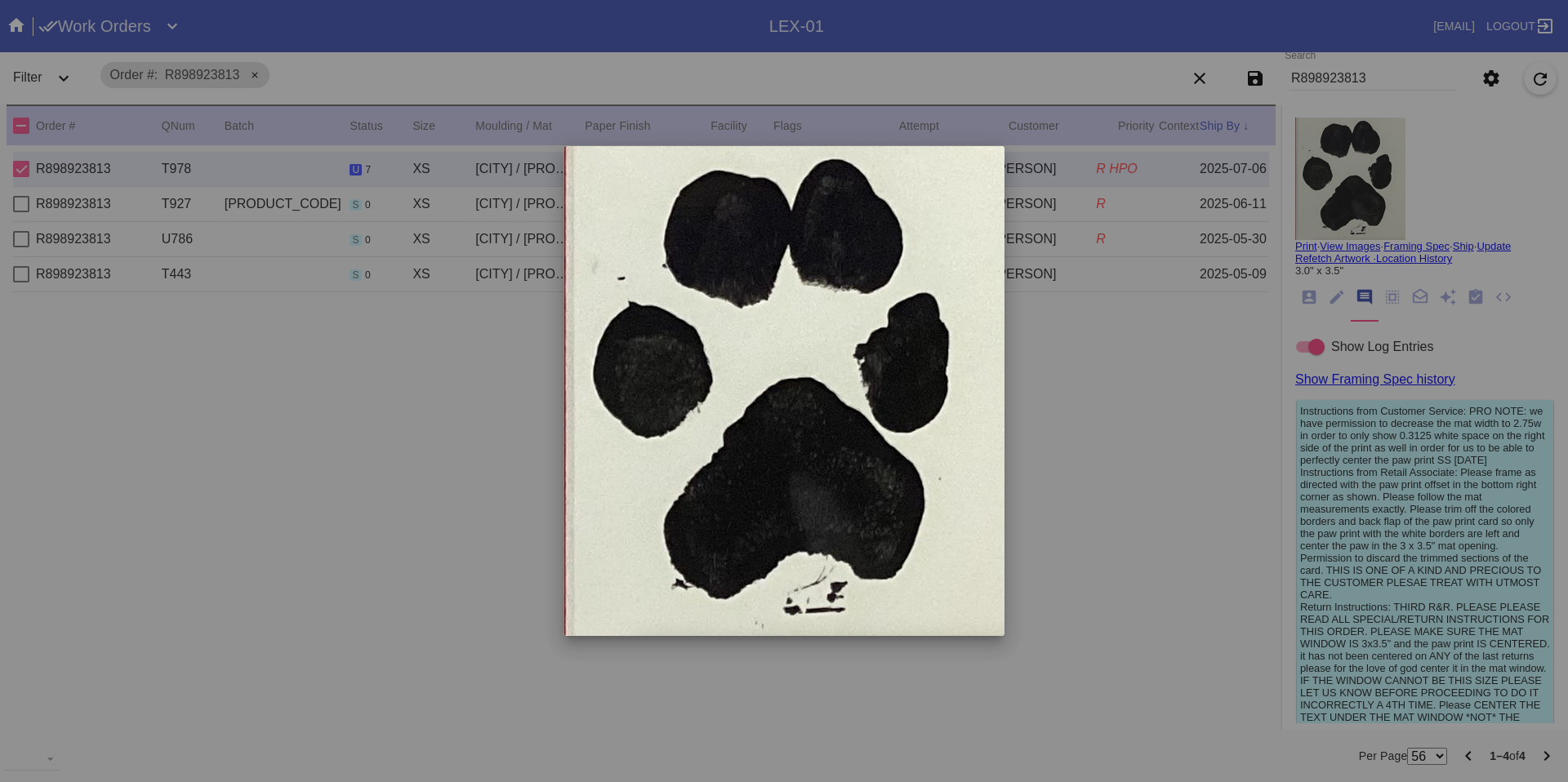 click at bounding box center [784, 391] 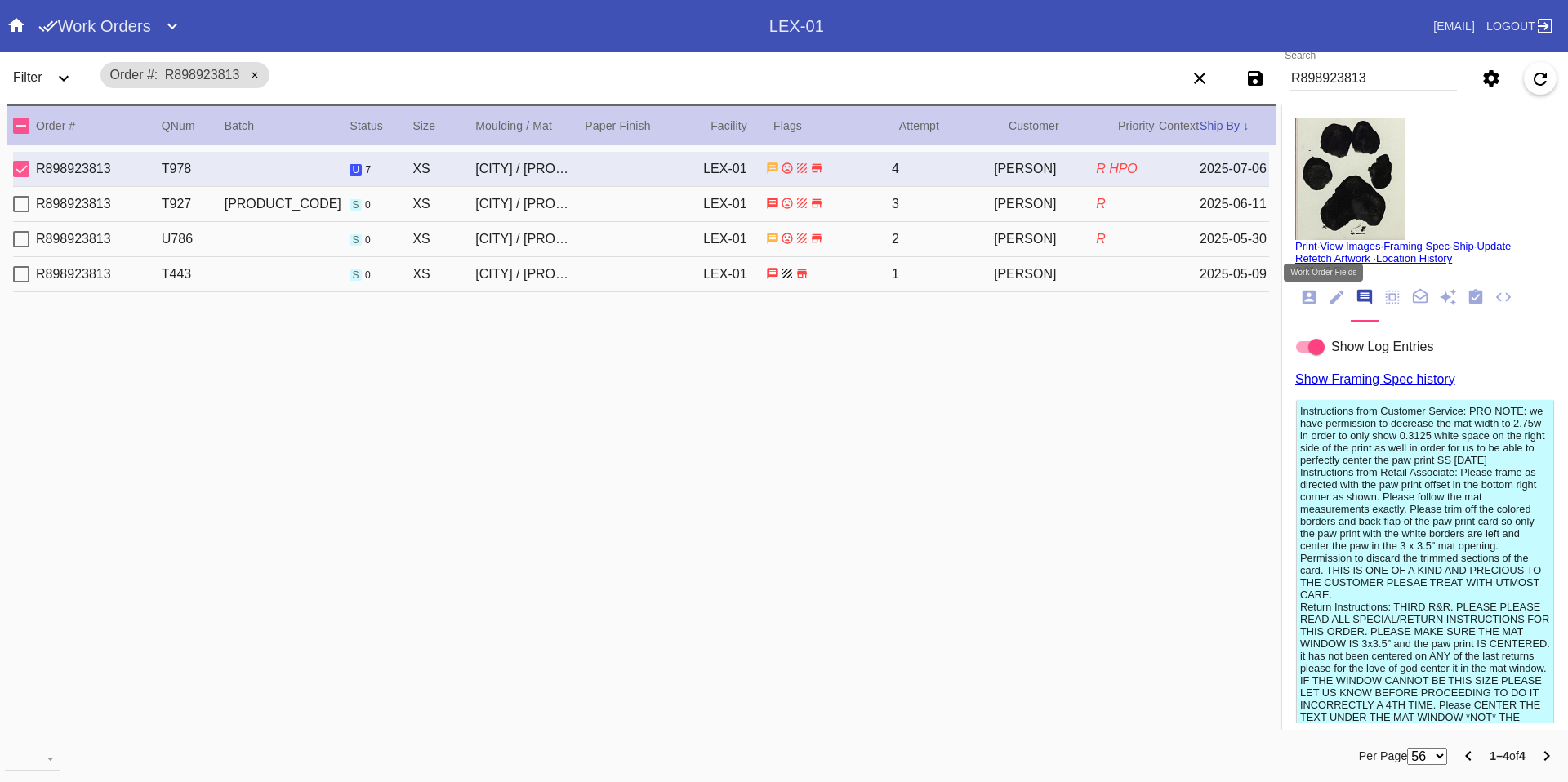 click at bounding box center (1337, 297) 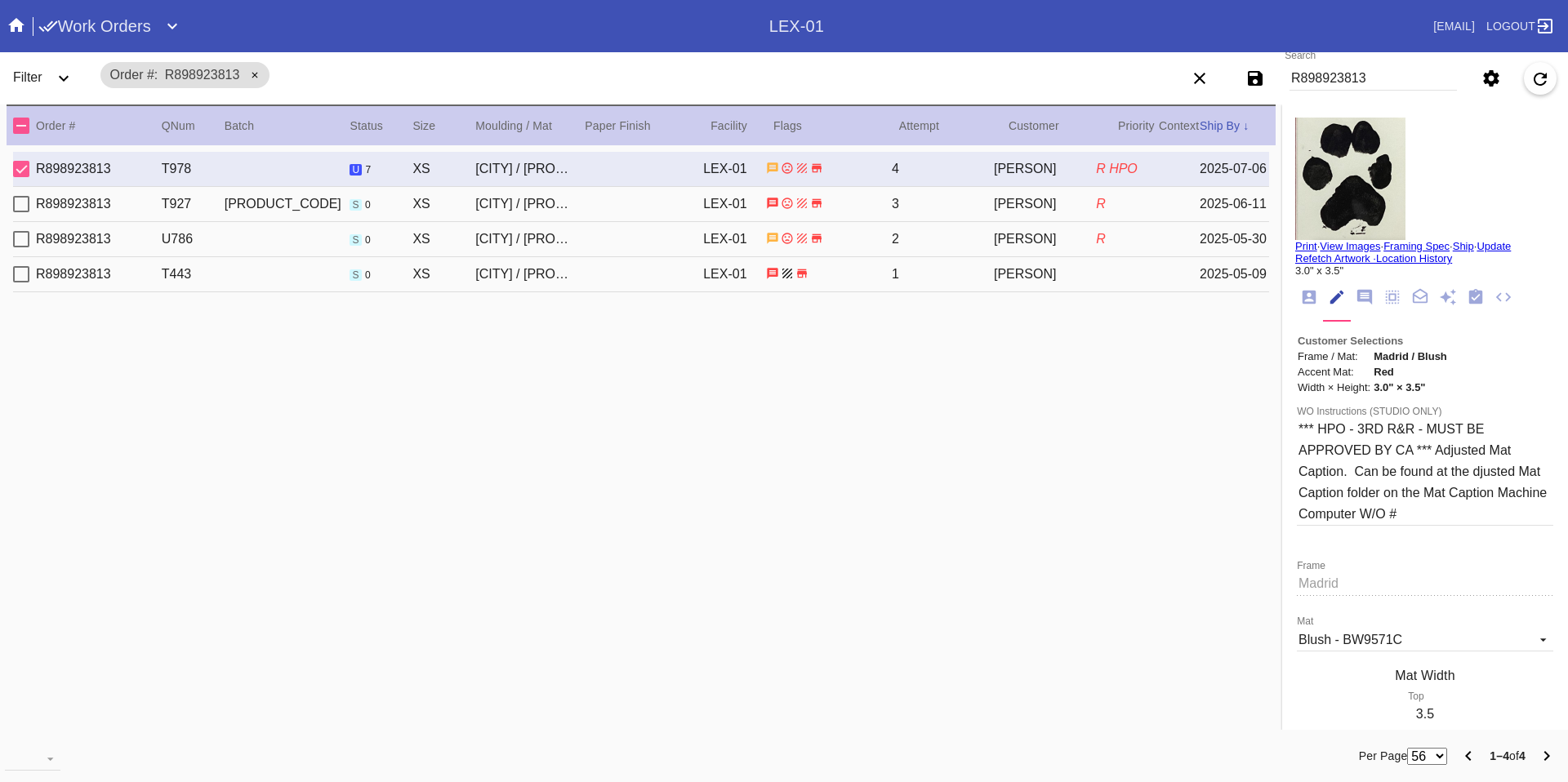 scroll, scrollTop: 60, scrollLeft: 0, axis: vertical 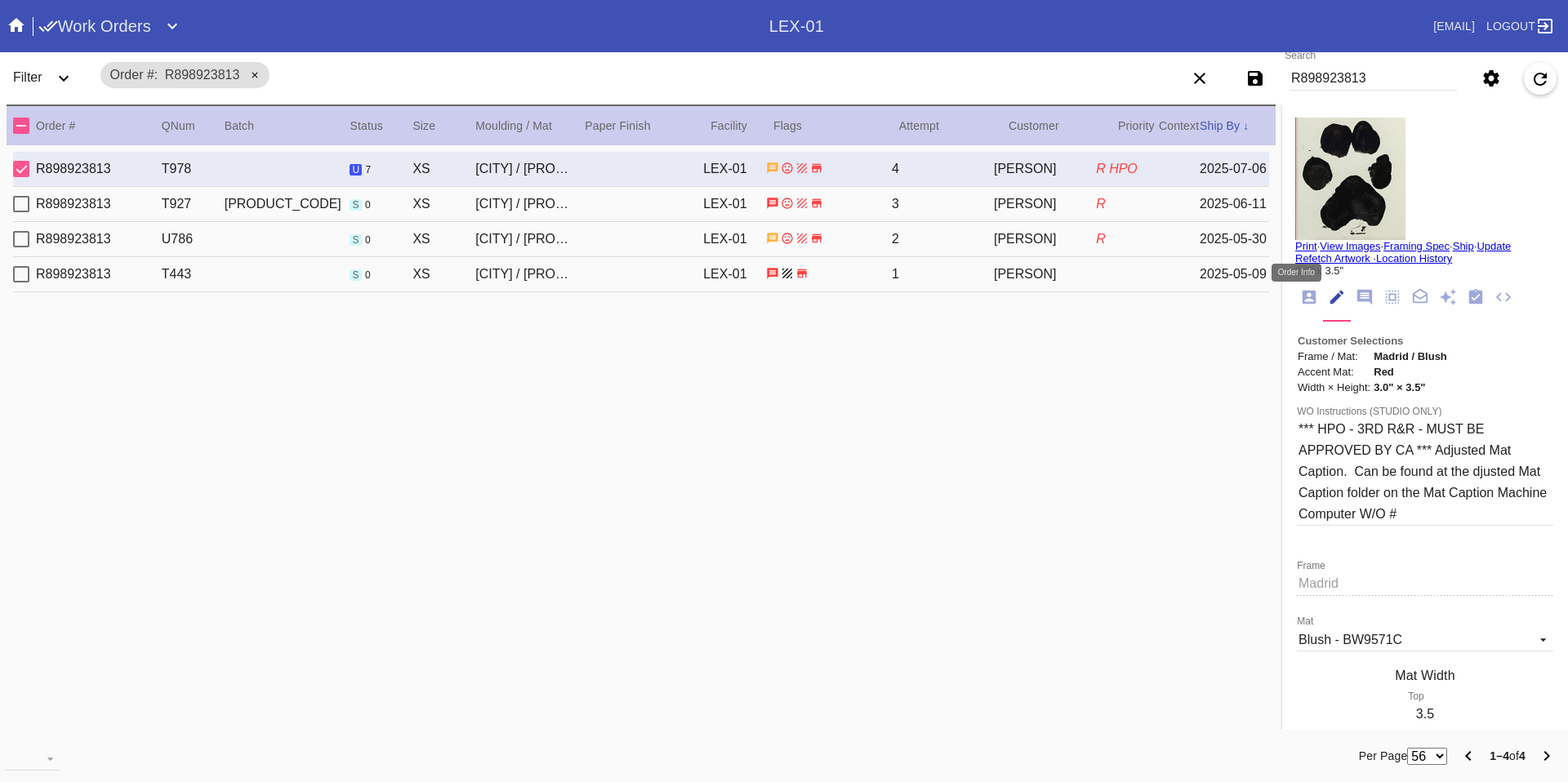 click at bounding box center [1309, 297] 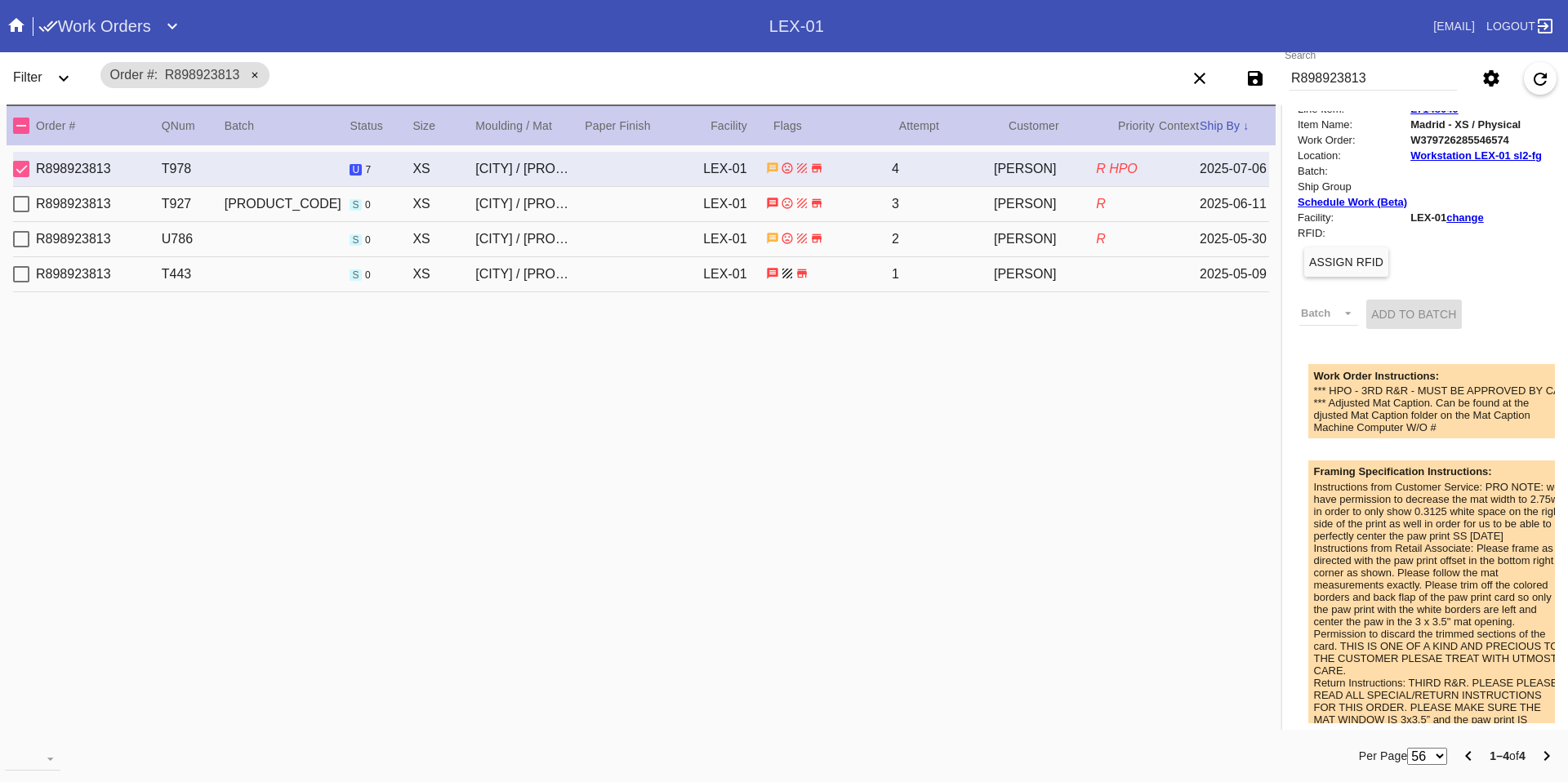 scroll, scrollTop: 0, scrollLeft: 0, axis: both 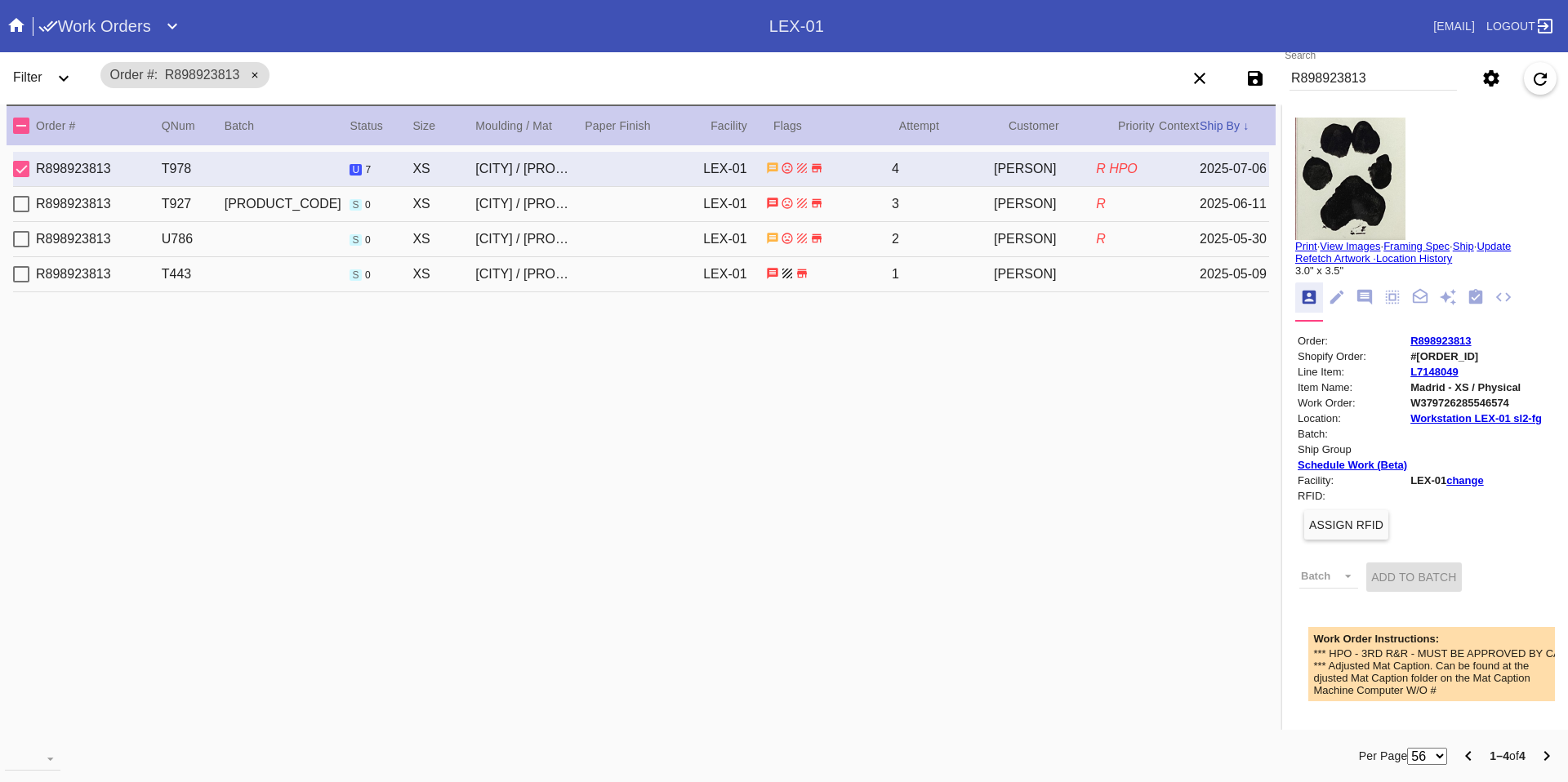 click at bounding box center (1350, 179) 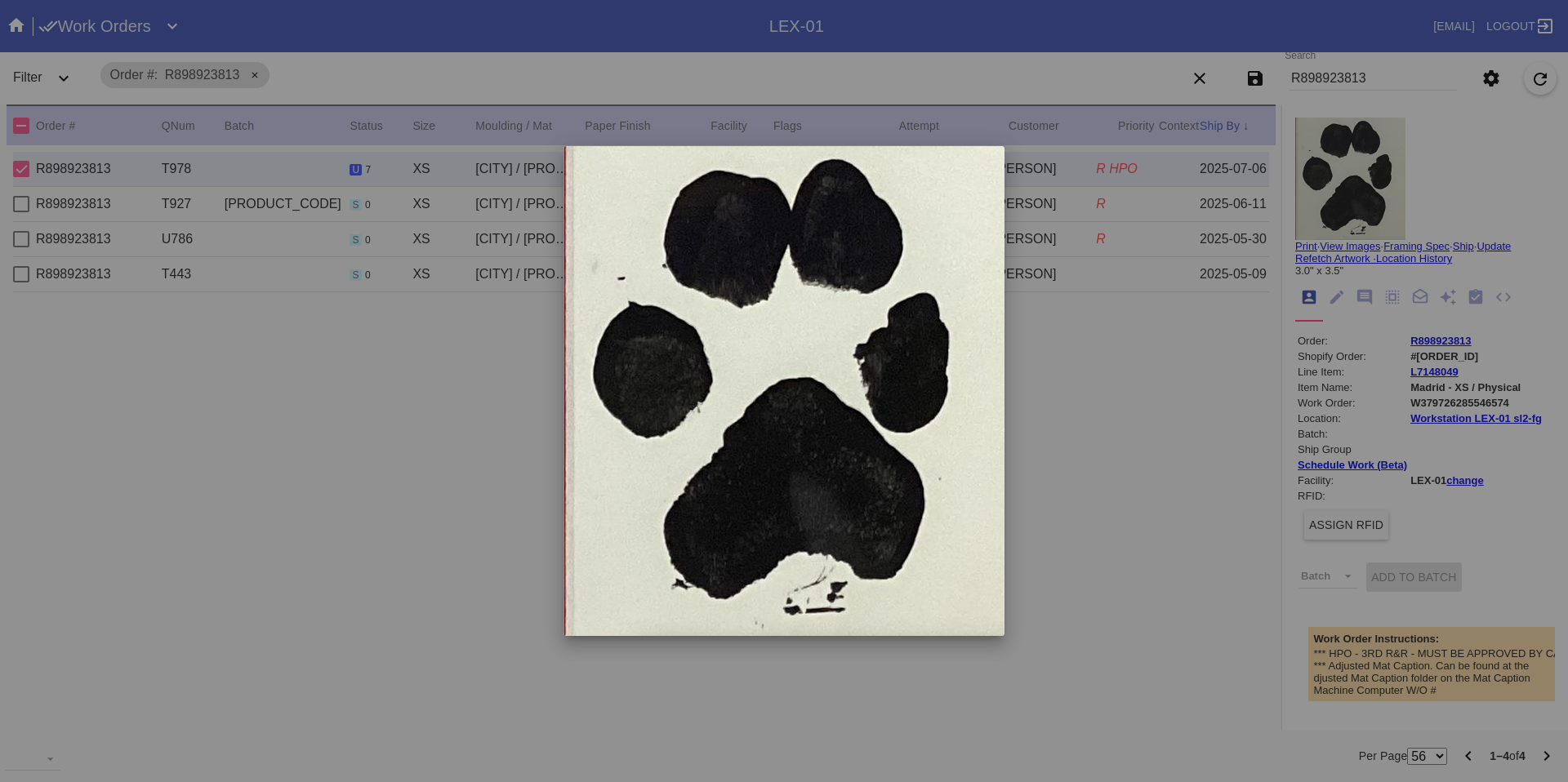 click at bounding box center [784, 391] 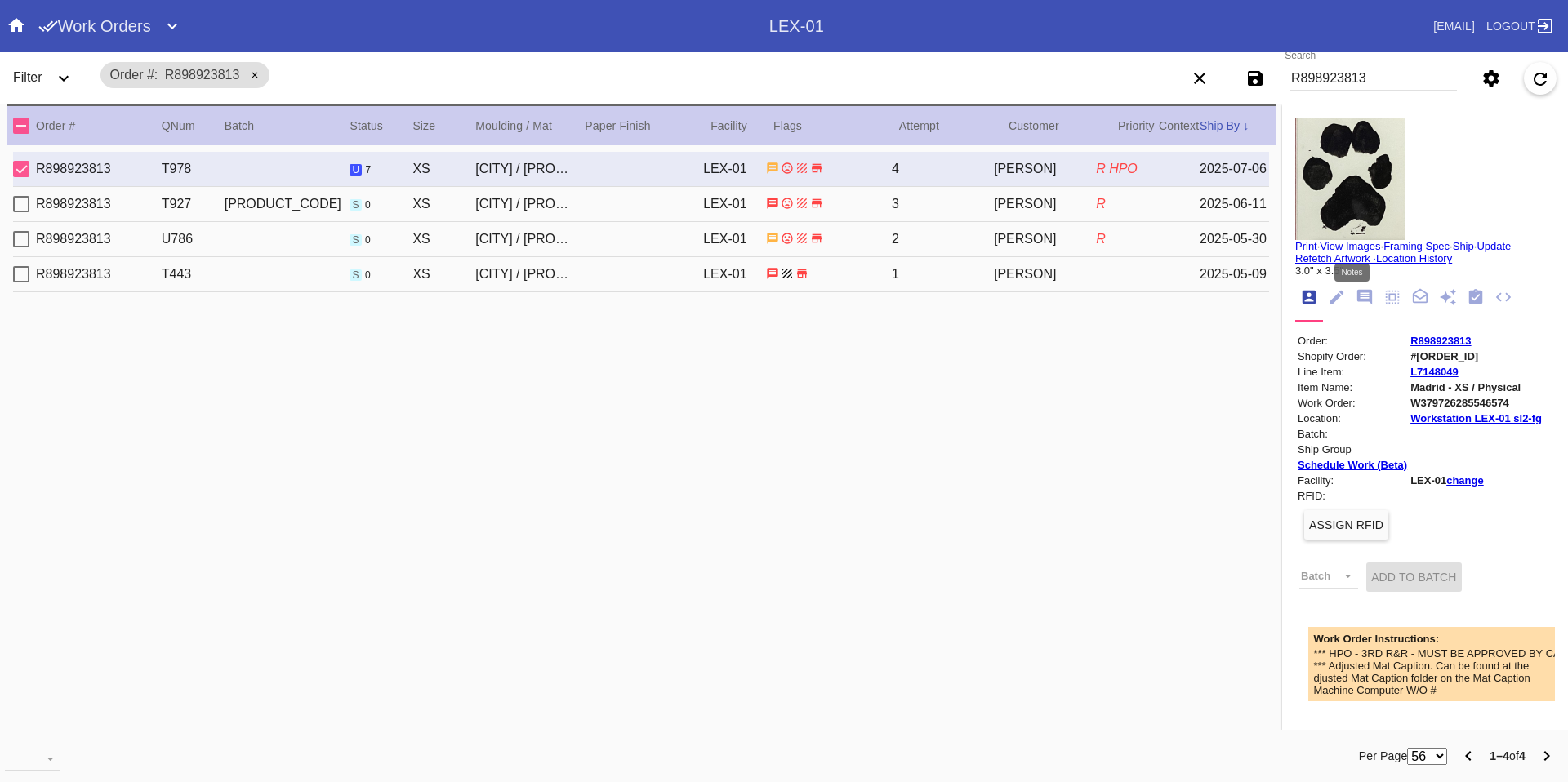 click at bounding box center (1365, 297) 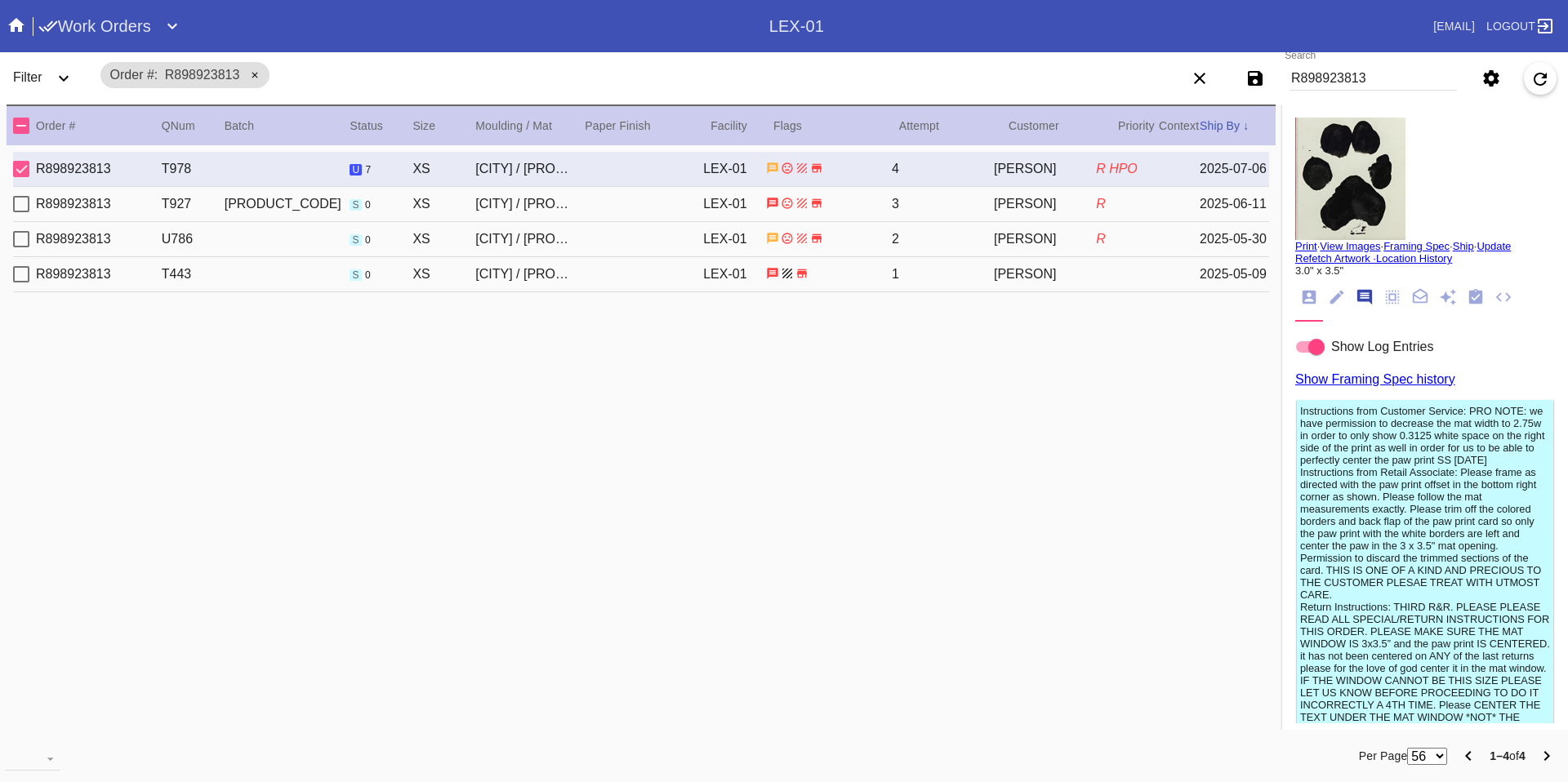 scroll, scrollTop: 100, scrollLeft: 0, axis: vertical 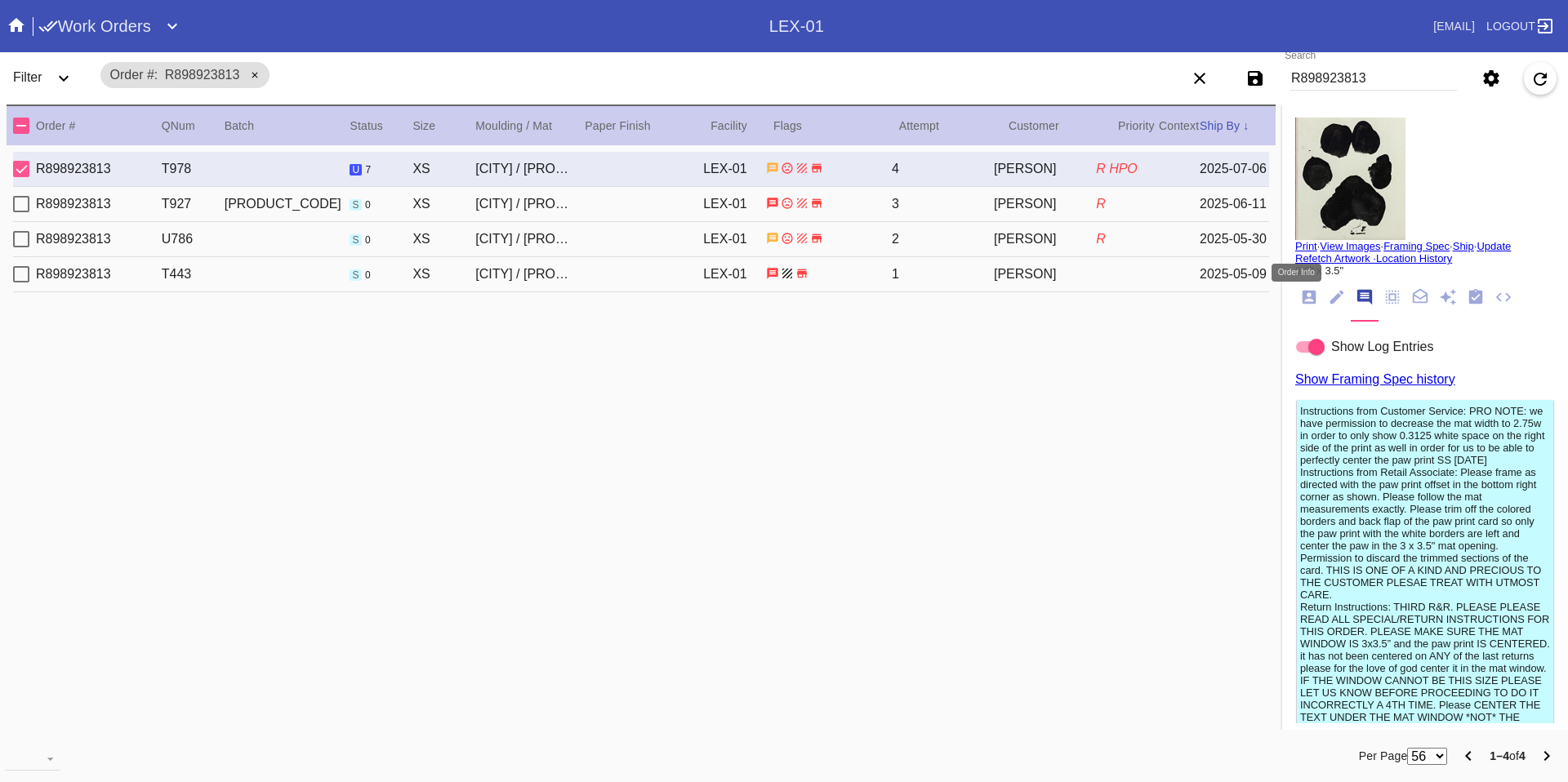 click at bounding box center [1309, 297] 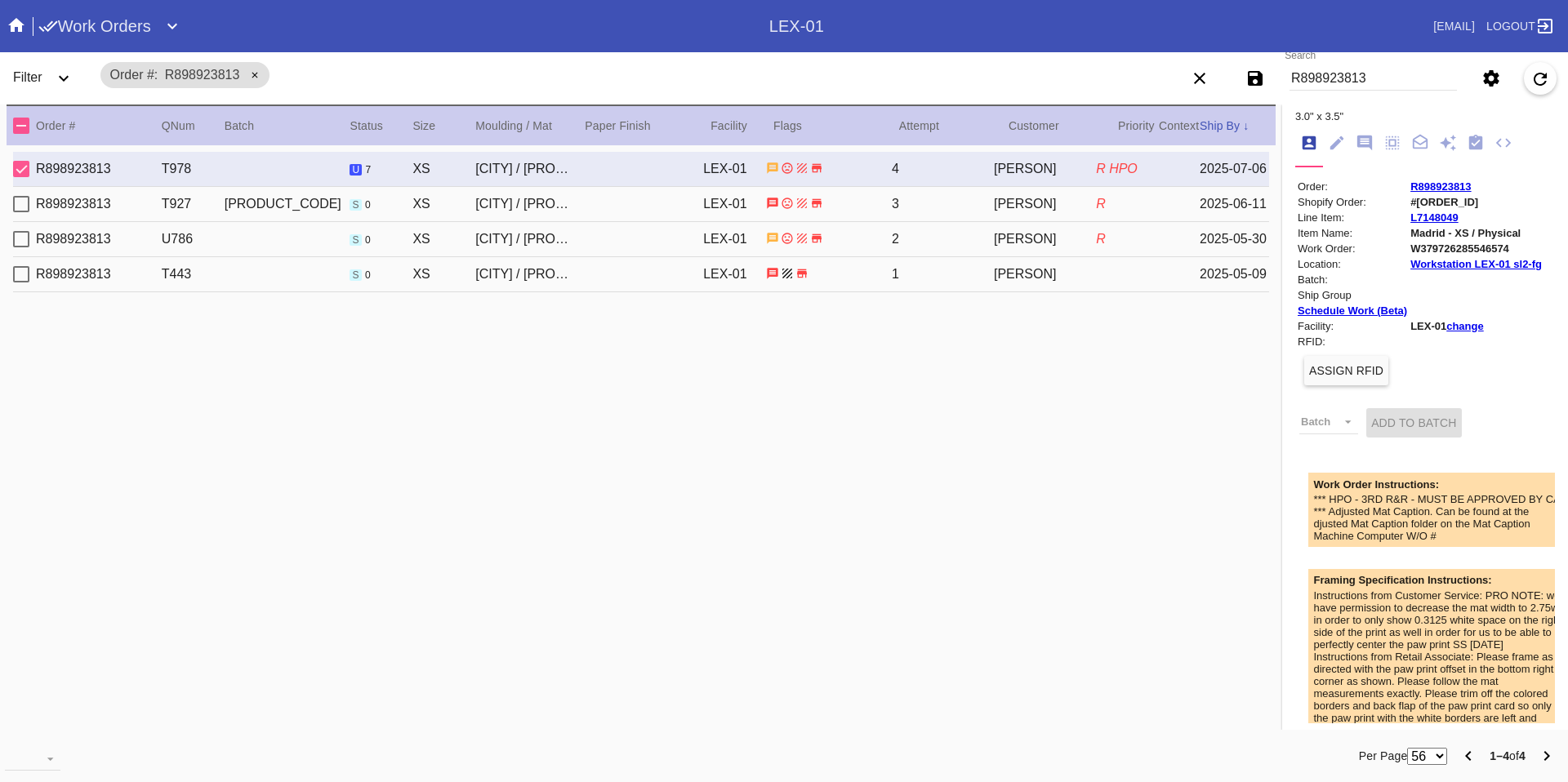 scroll, scrollTop: 0, scrollLeft: 0, axis: both 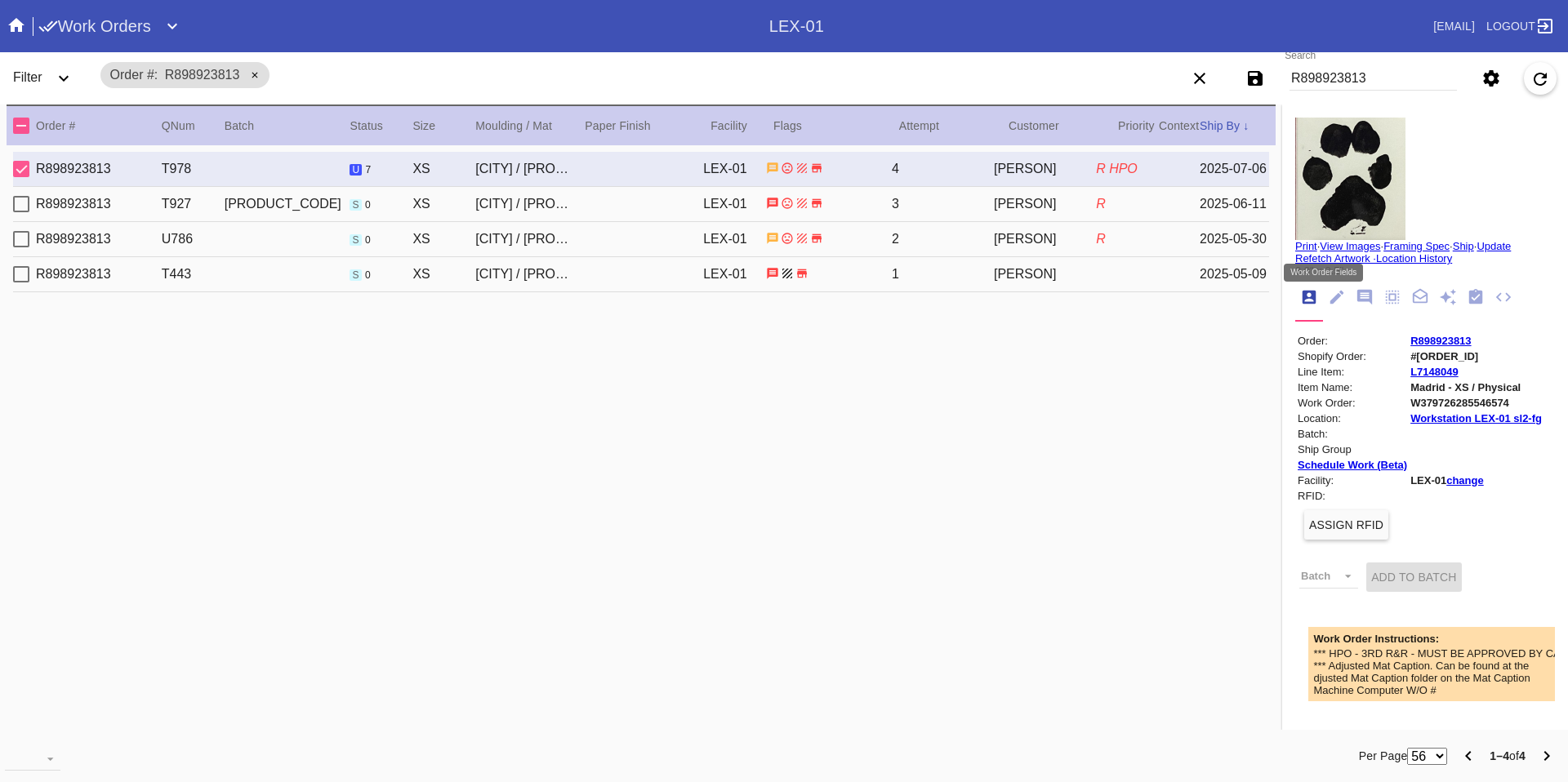 click at bounding box center [1337, 297] 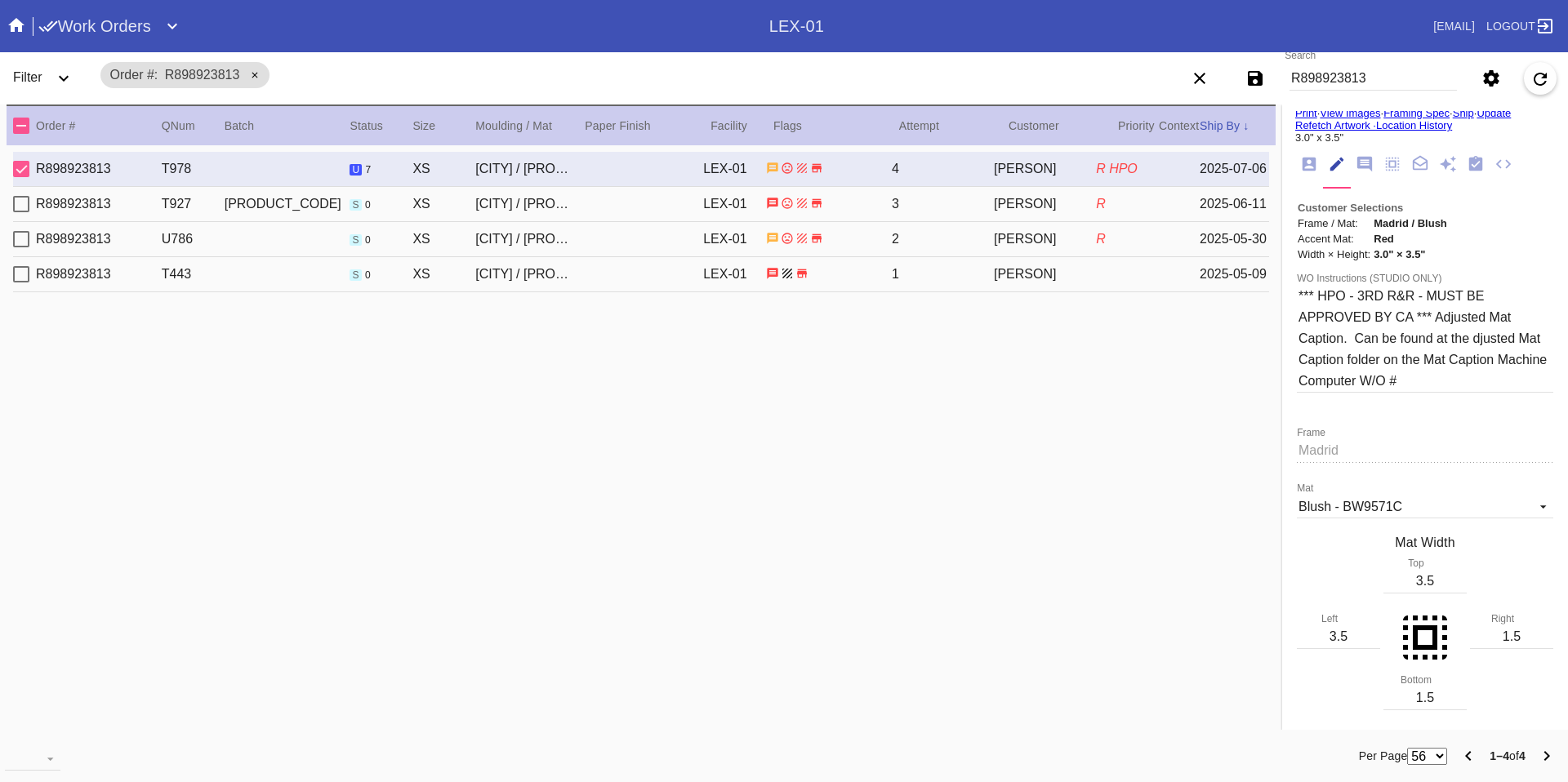 scroll, scrollTop: 51, scrollLeft: 0, axis: vertical 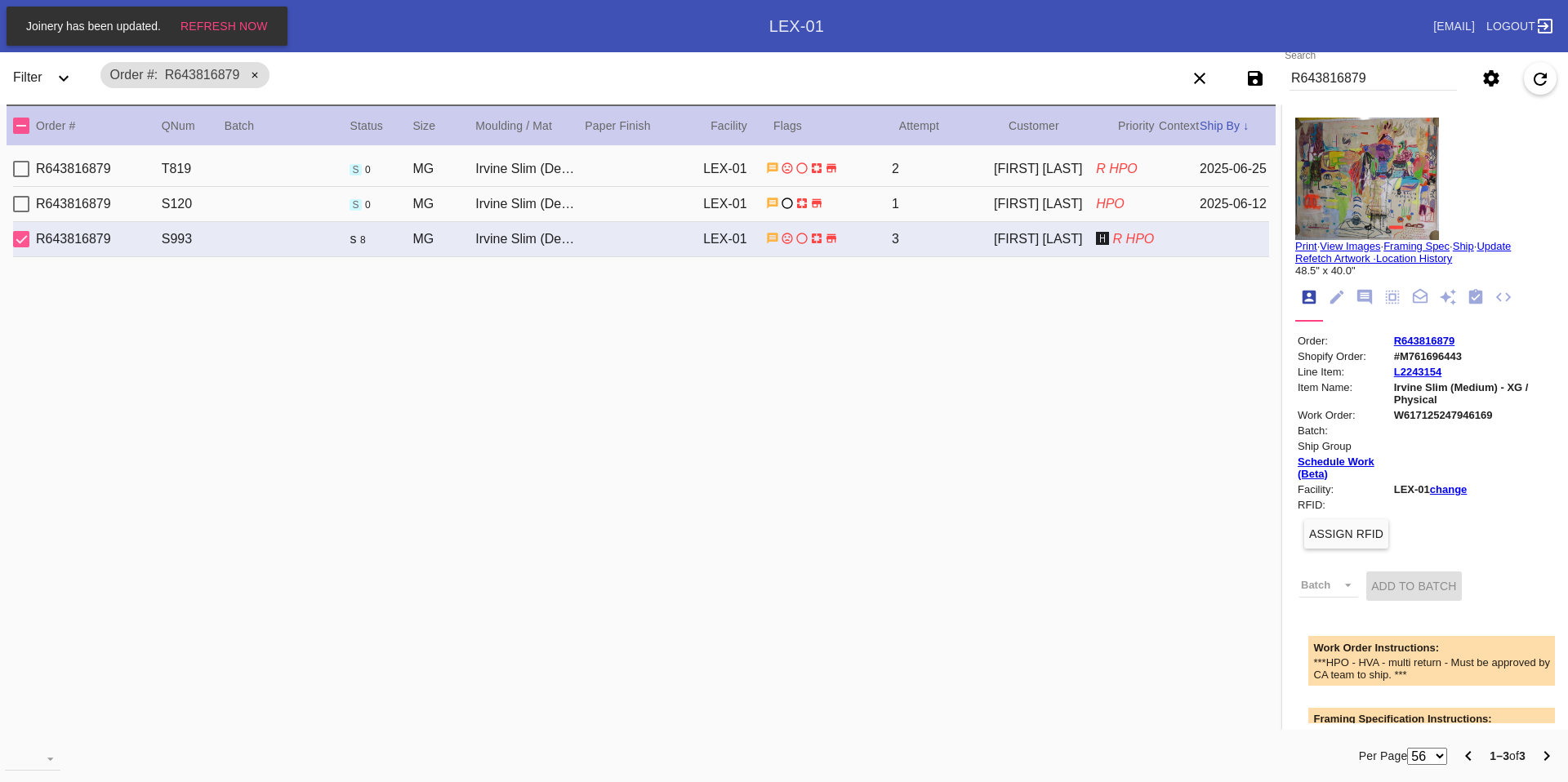 click at bounding box center (1367, 179) 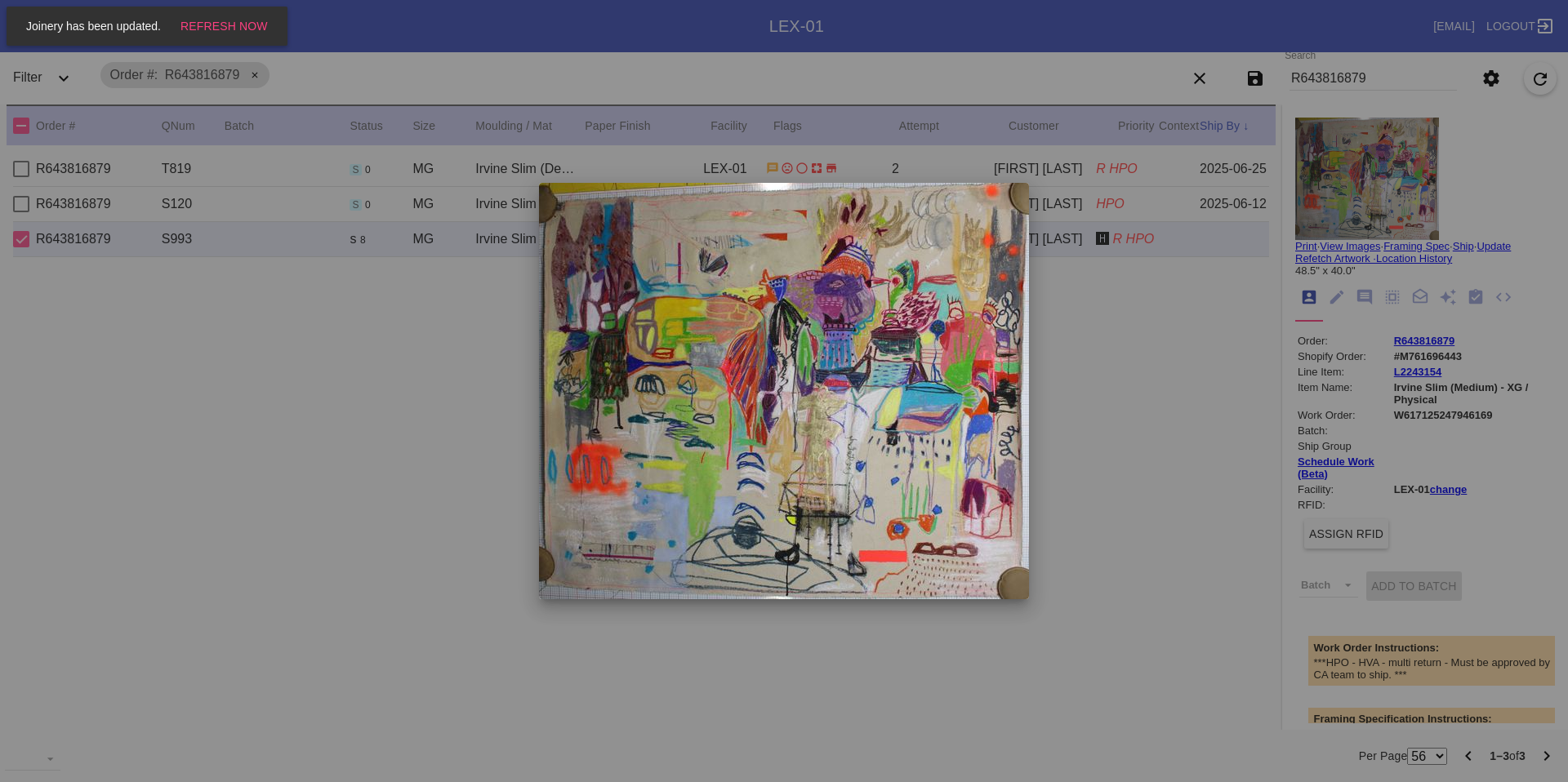 click at bounding box center (784, 391) 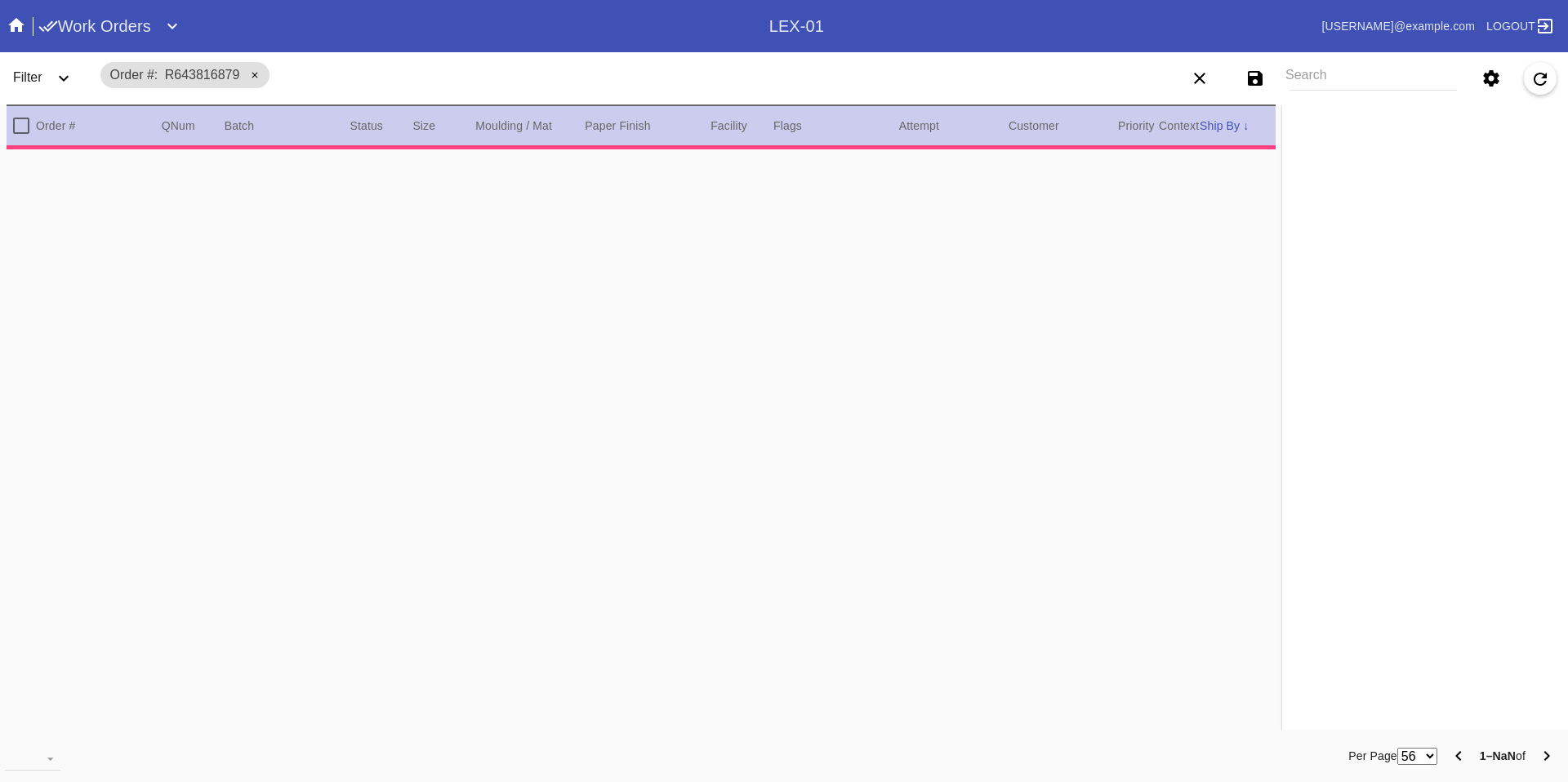 scroll, scrollTop: 0, scrollLeft: 0, axis: both 